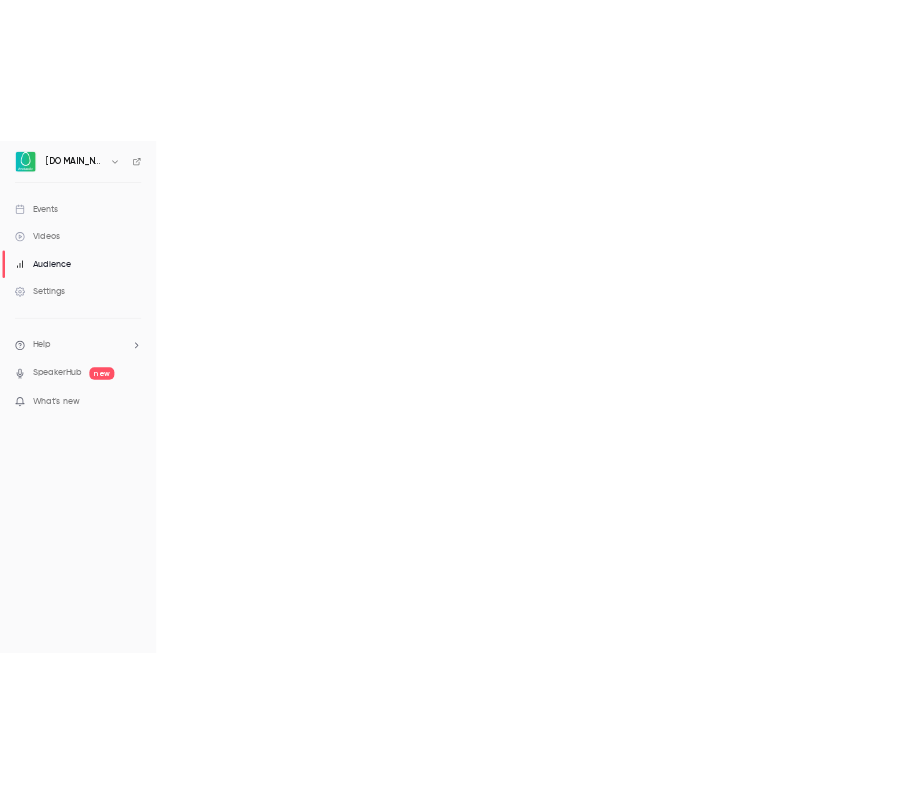scroll, scrollTop: 0, scrollLeft: 0, axis: both 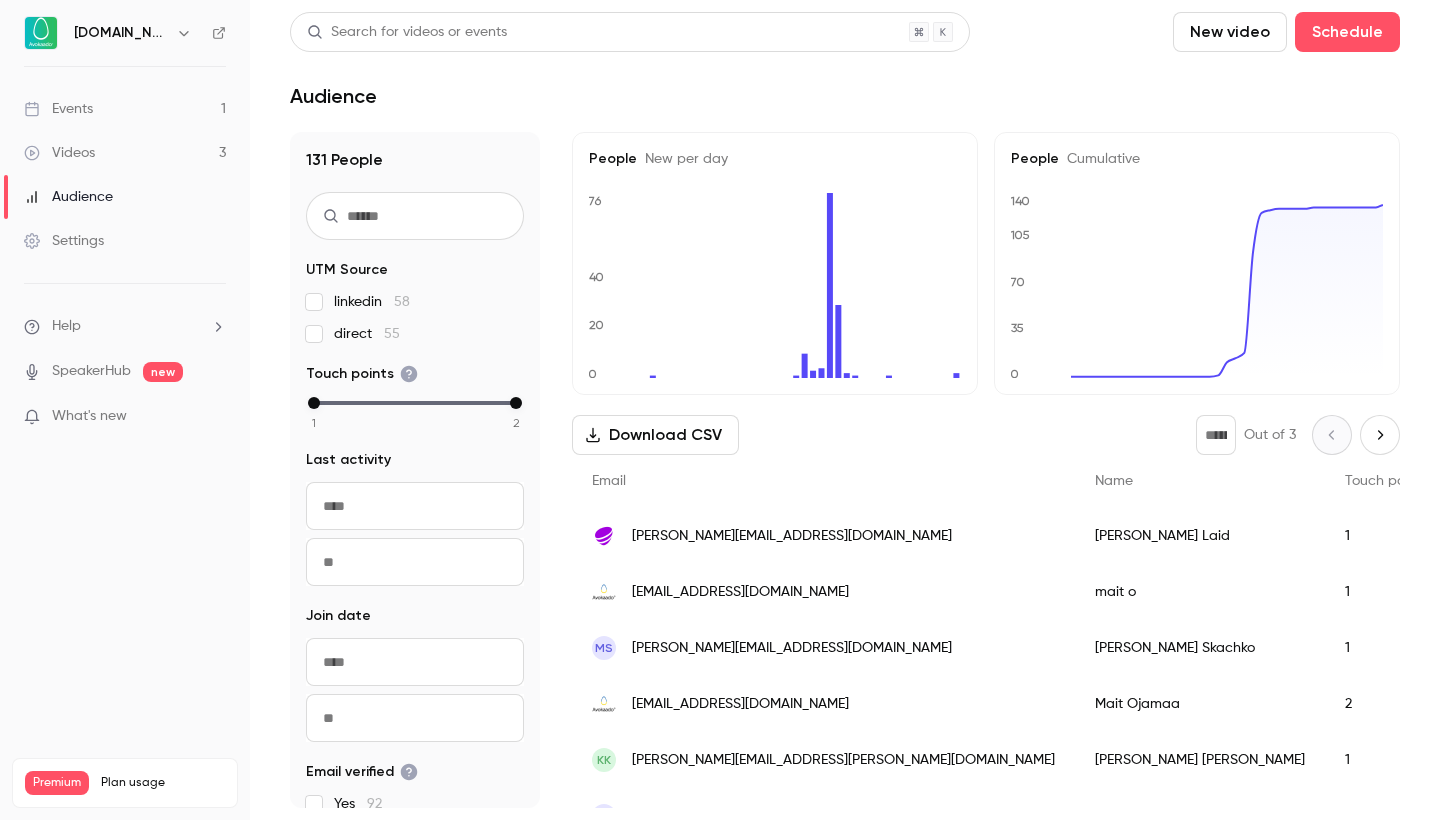 click on "Events 1" at bounding box center (125, 109) 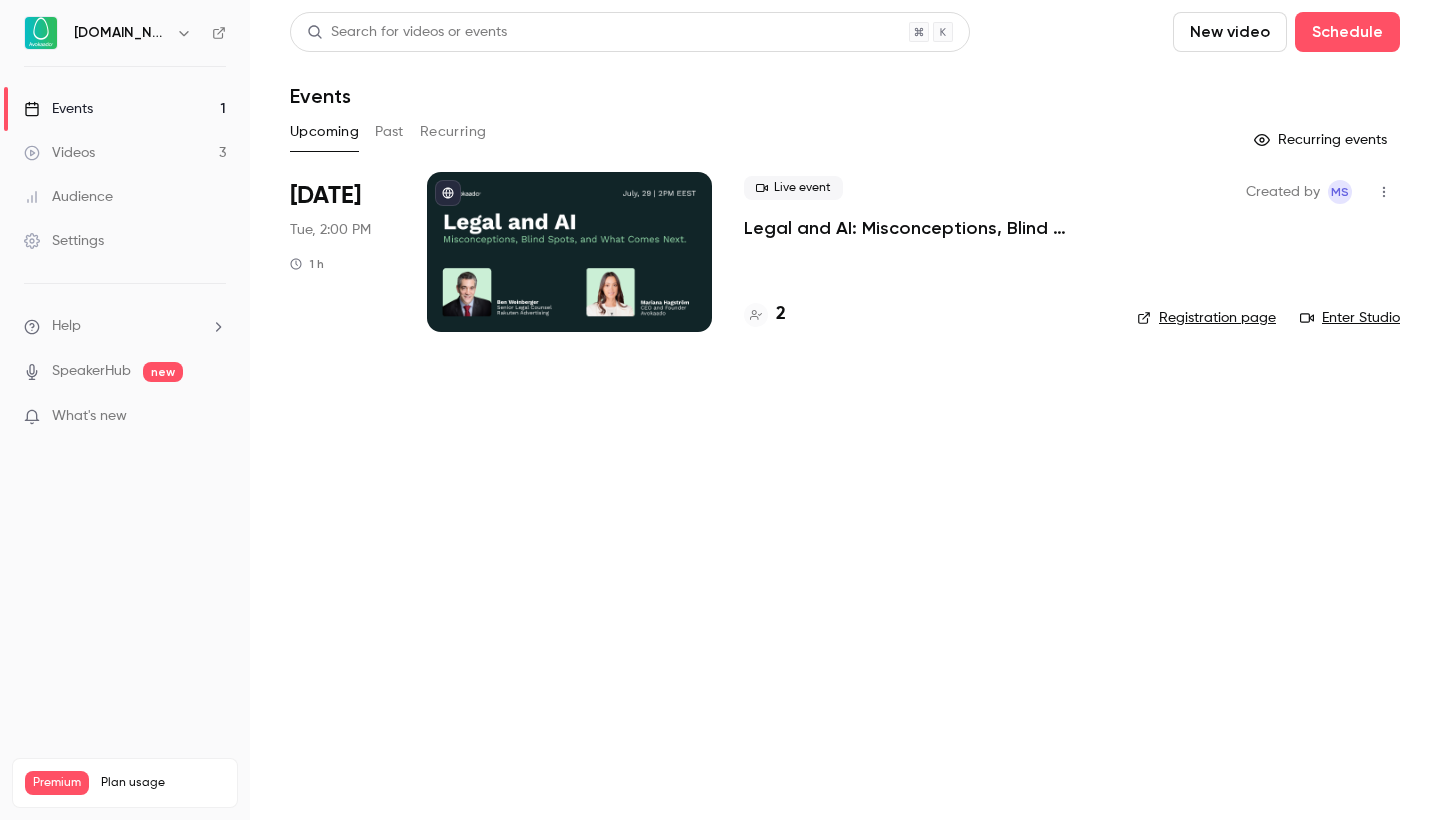 click 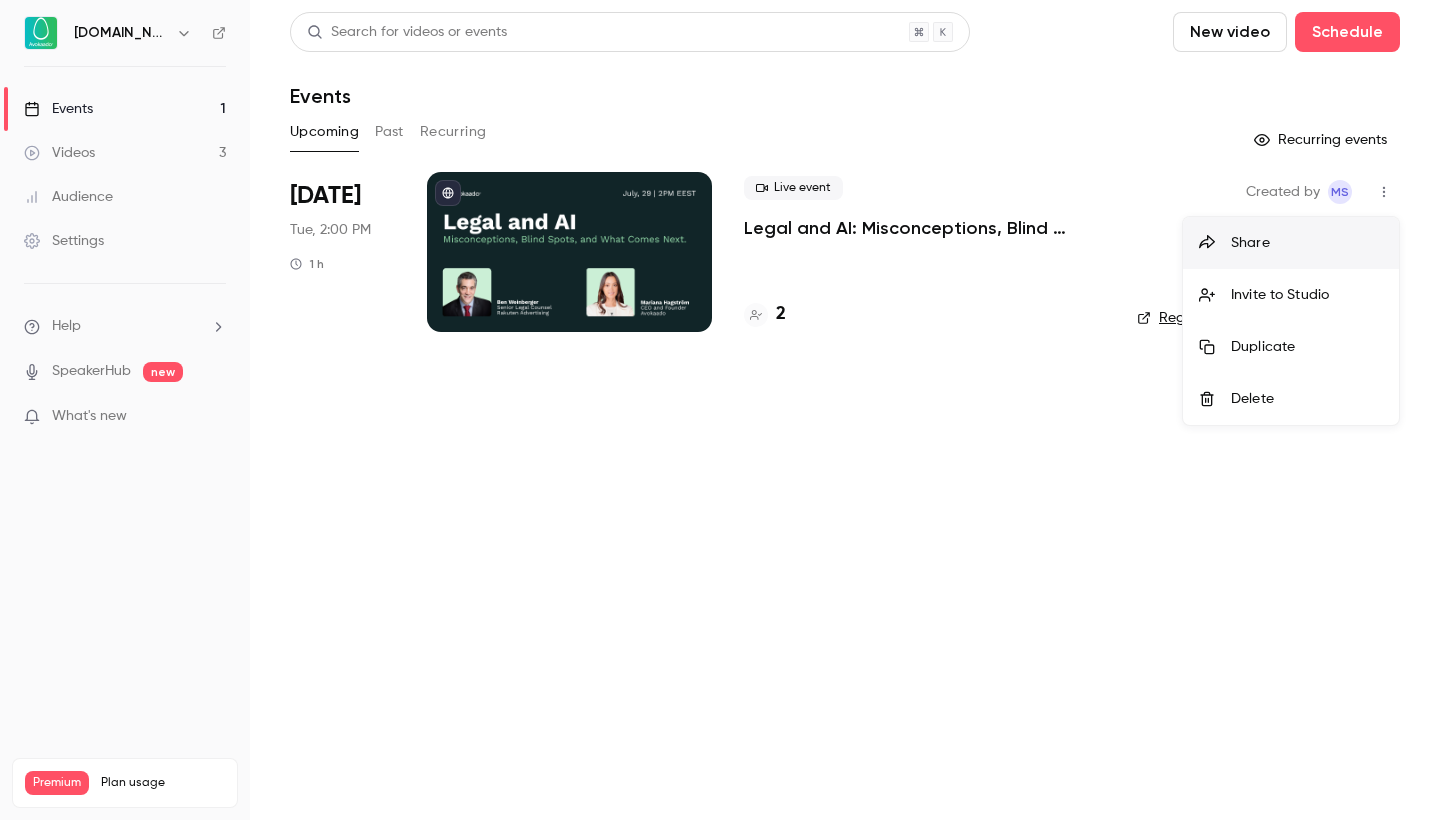 click at bounding box center [720, 410] 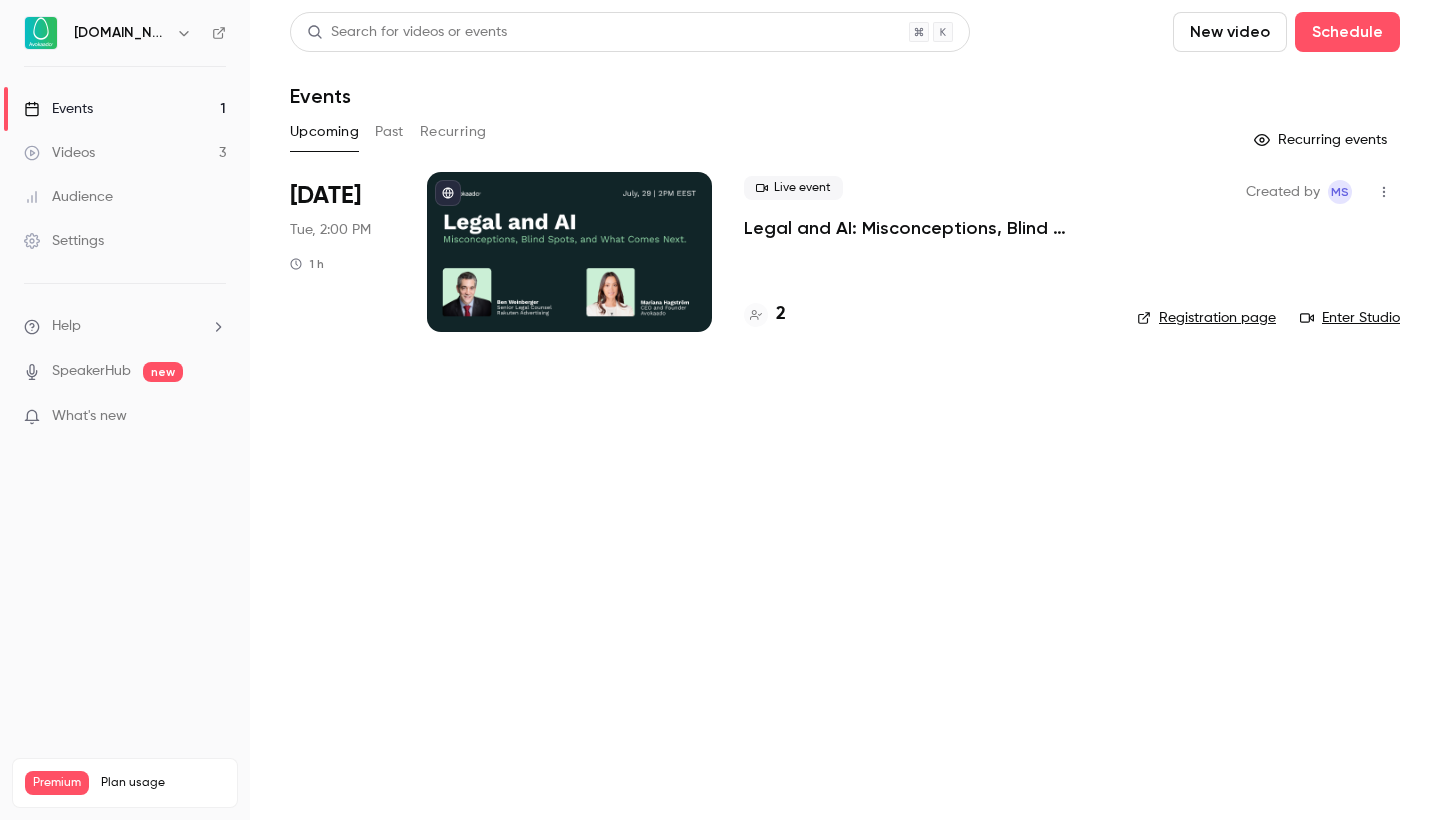click at bounding box center (569, 252) 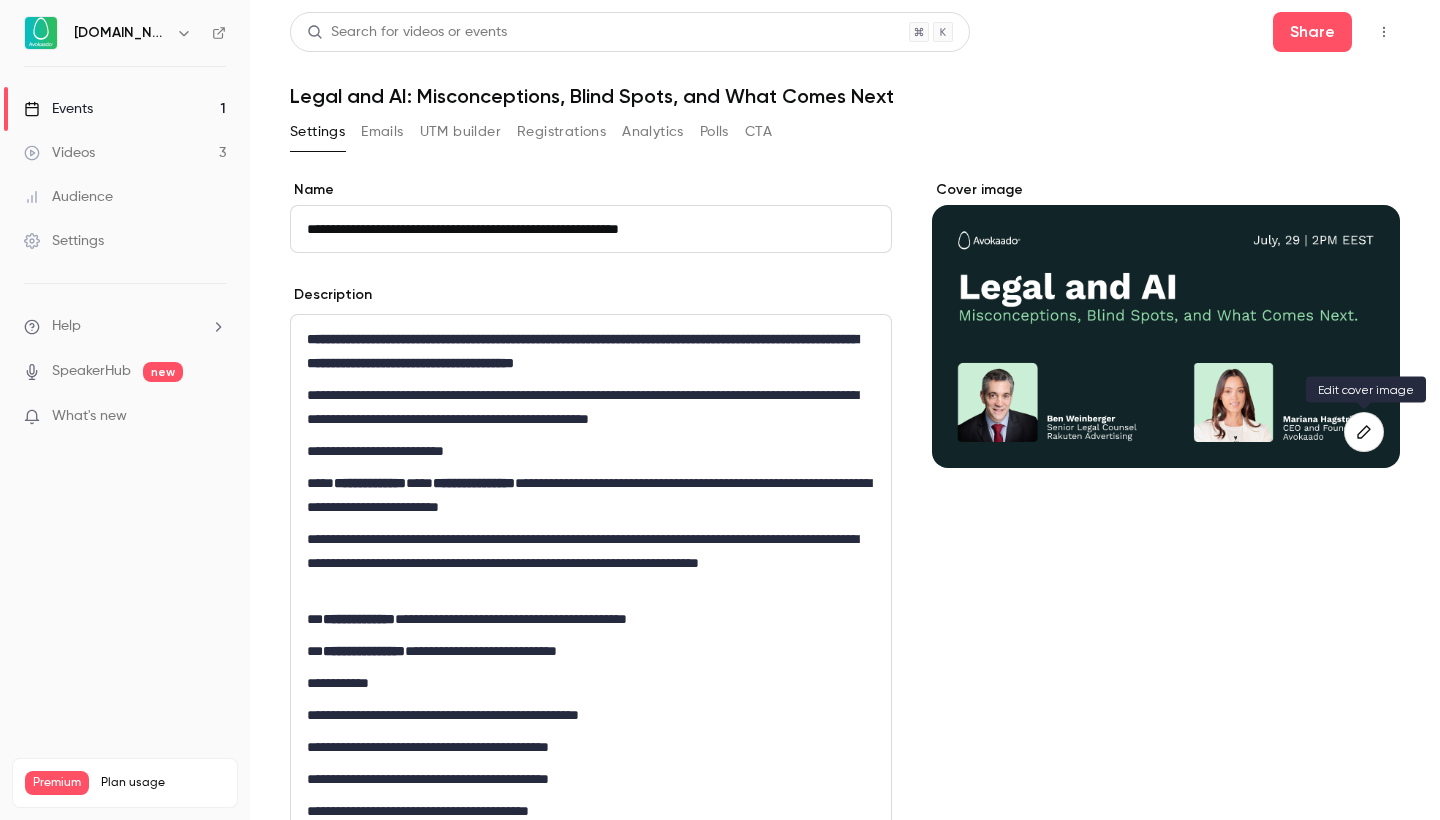 click at bounding box center [1364, 432] 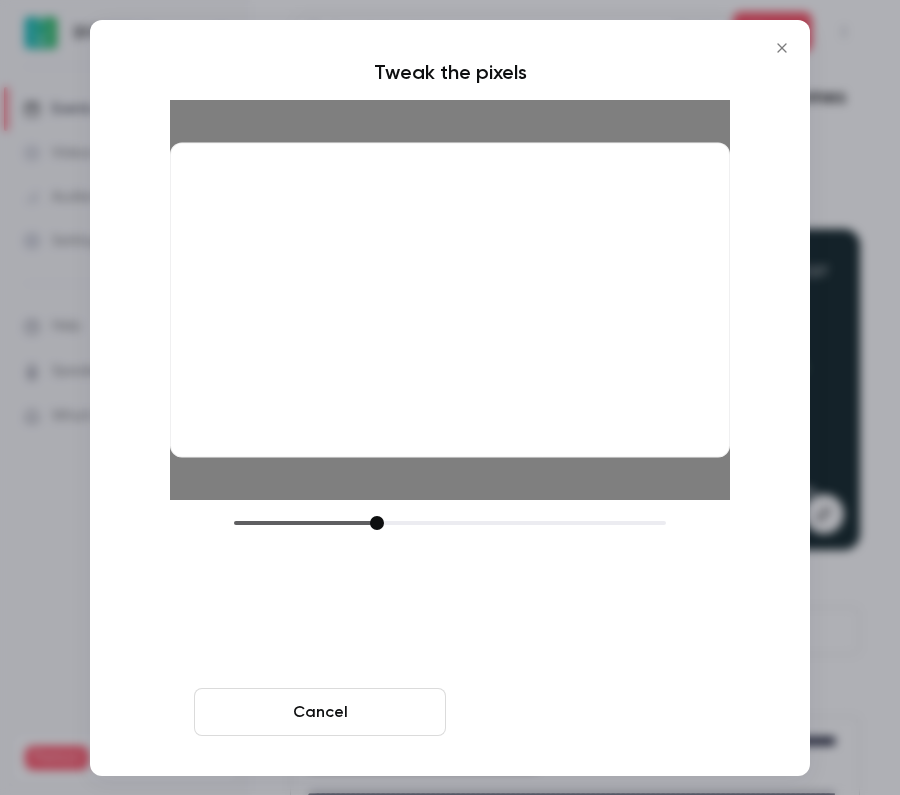 click on "Crop and save" at bounding box center [580, 712] 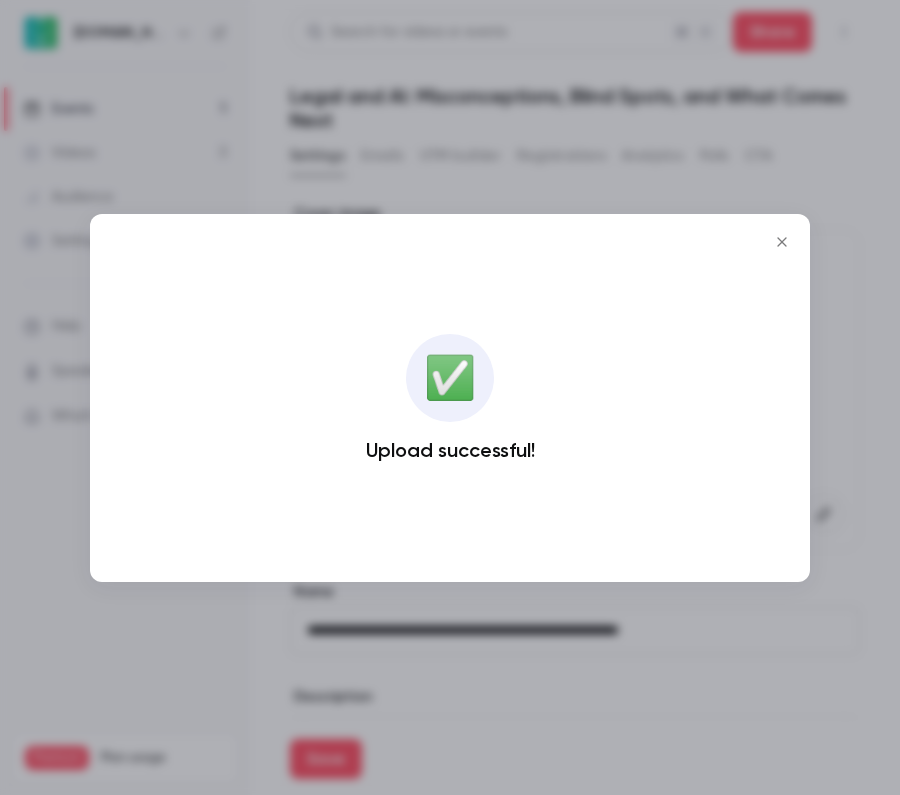 click at bounding box center [782, 242] 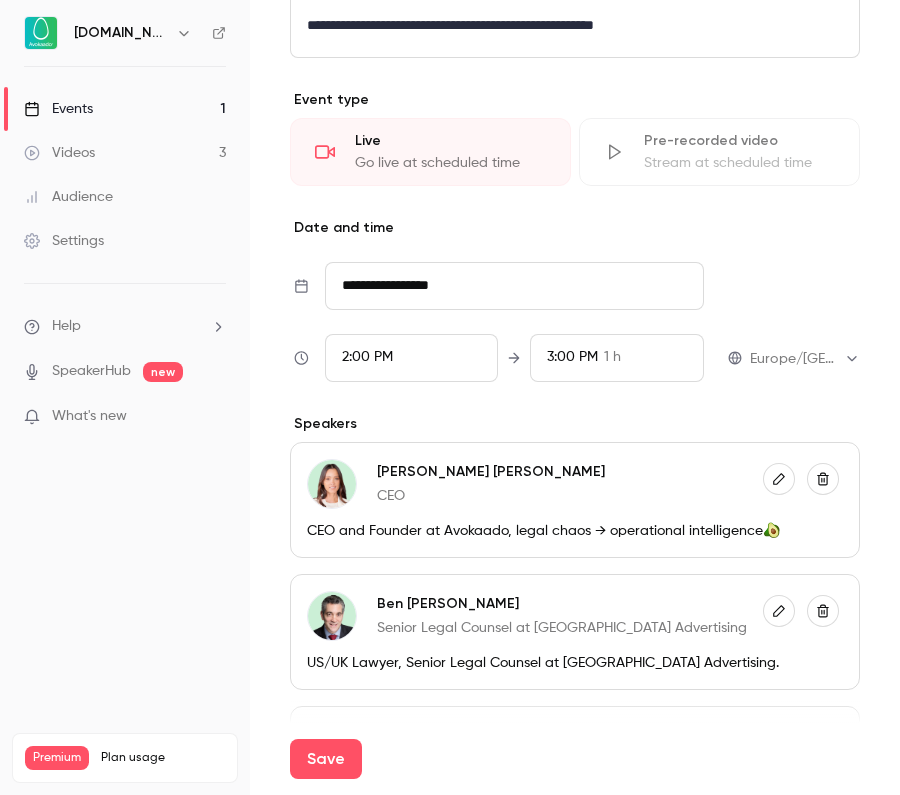 scroll, scrollTop: 1342, scrollLeft: 0, axis: vertical 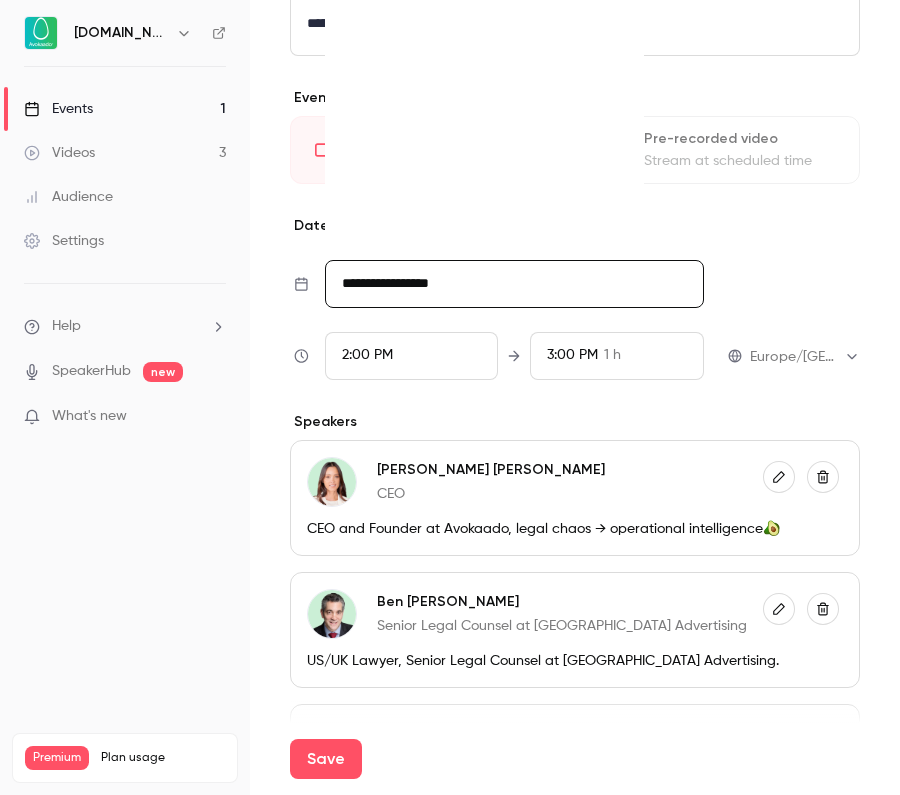 click on "**********" at bounding box center (514, 284) 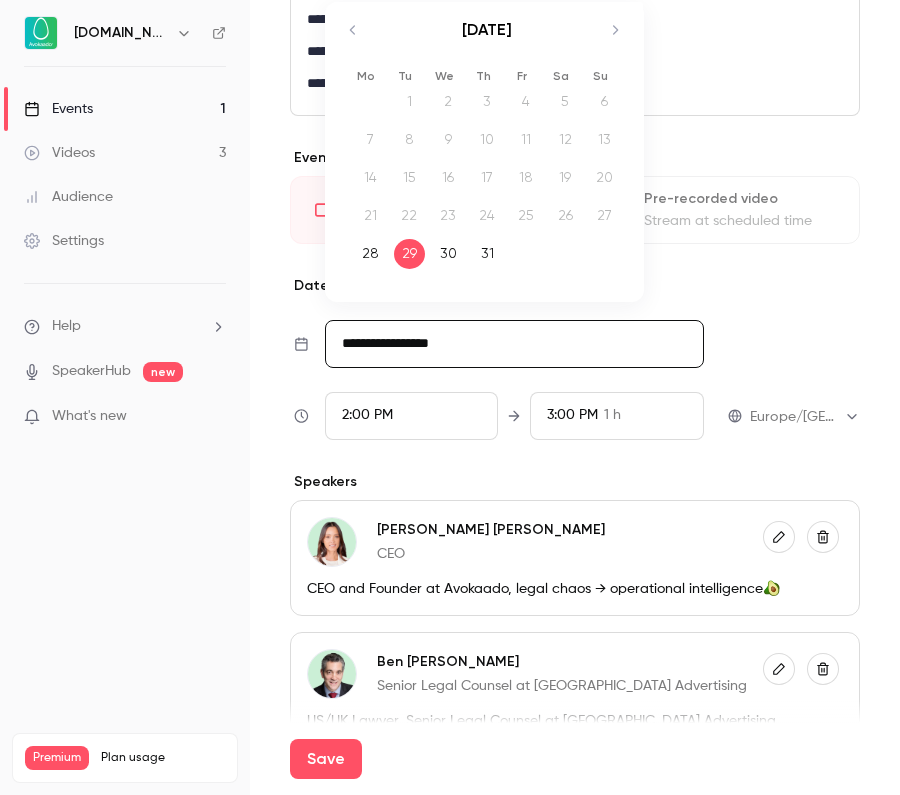 scroll, scrollTop: 1275, scrollLeft: 0, axis: vertical 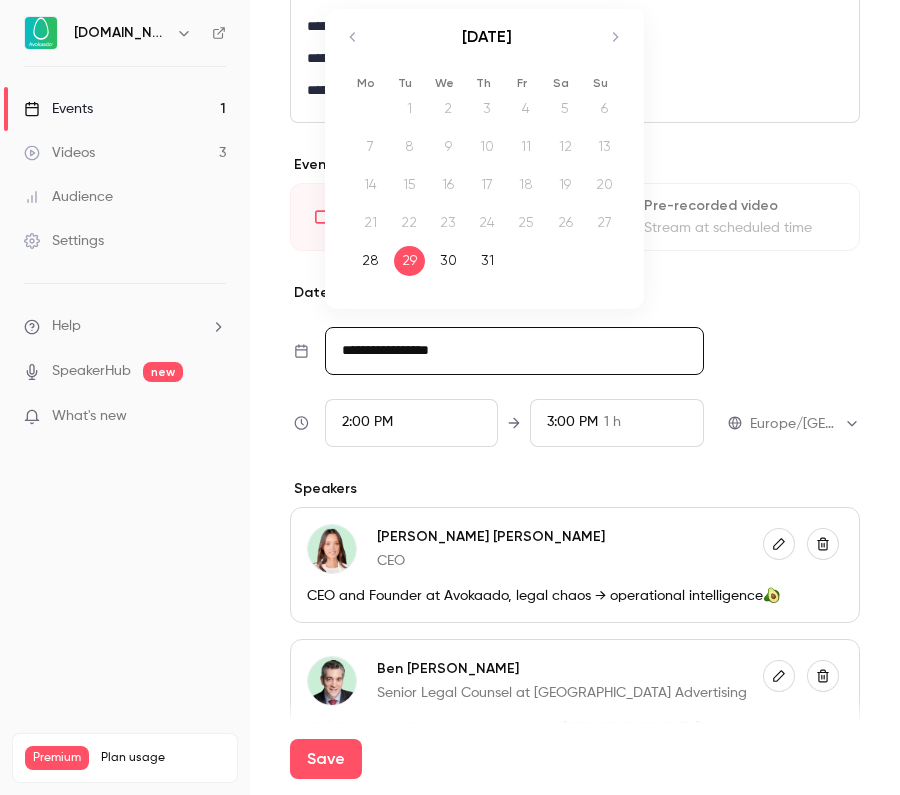 click 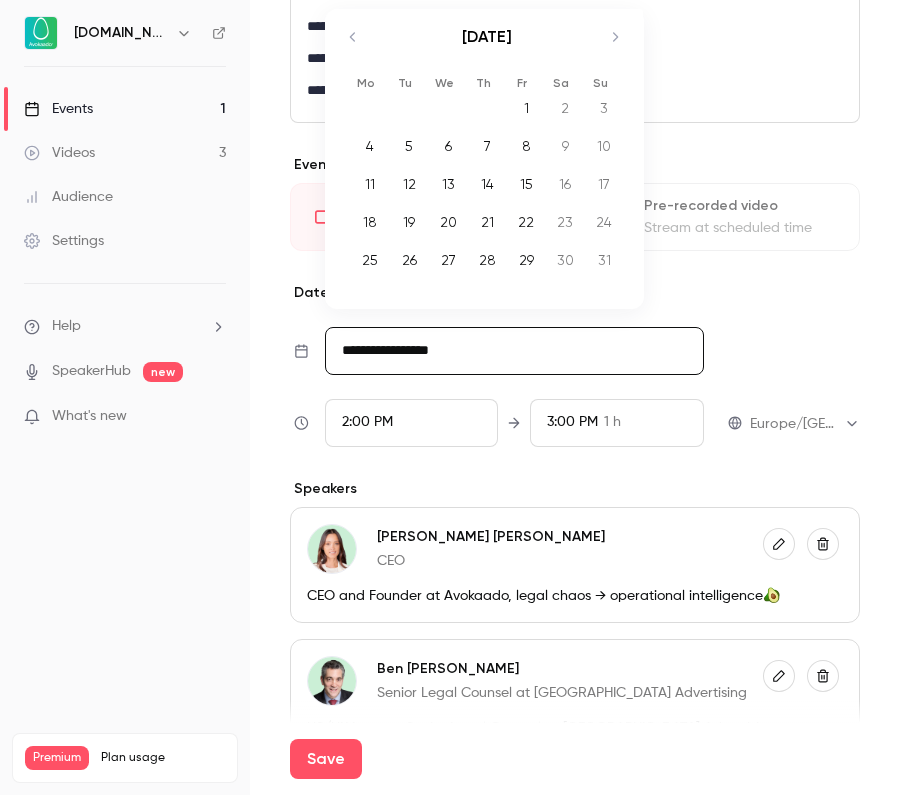 click on "5" at bounding box center [409, 147] 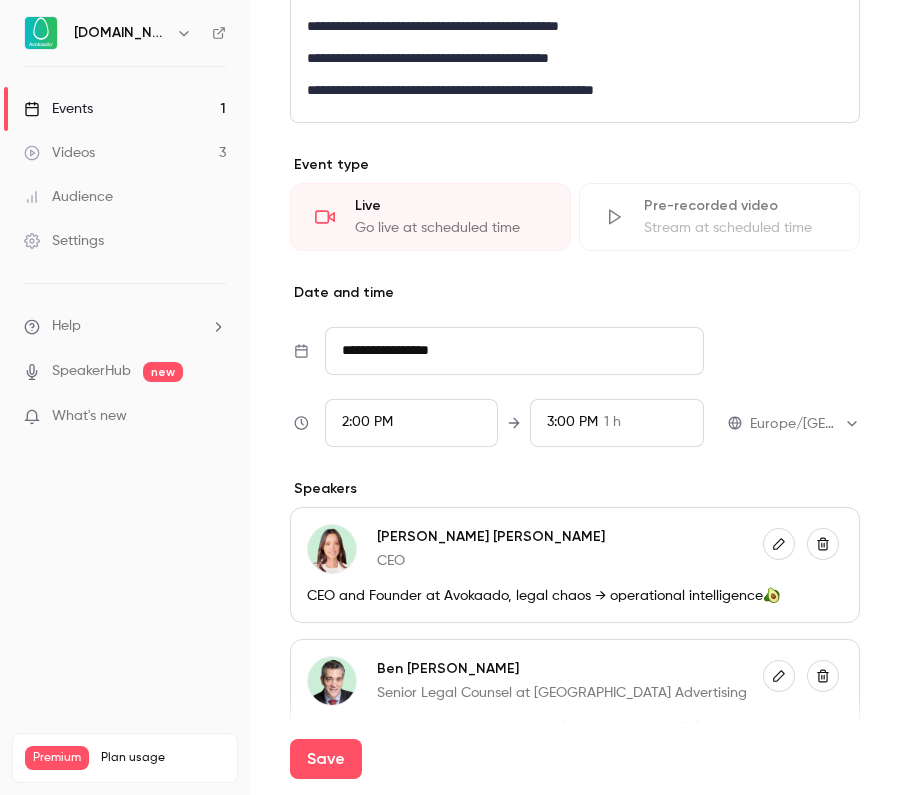 click on "2:00 PM" at bounding box center [412, 423] 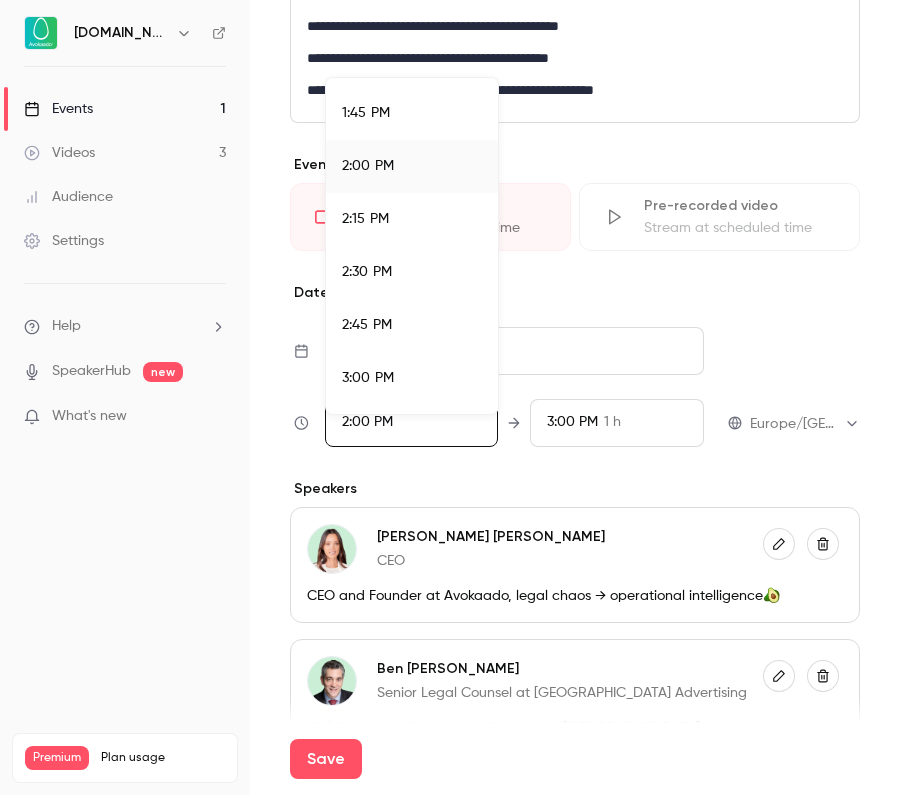 scroll, scrollTop: 2952, scrollLeft: 0, axis: vertical 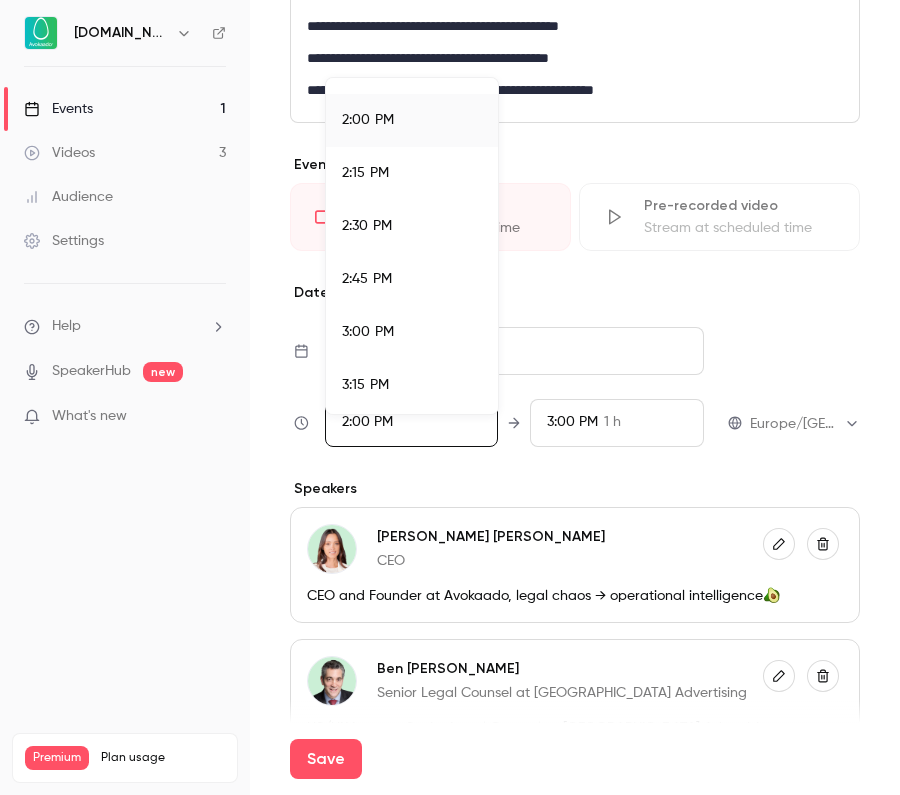click on "3:00 PM" at bounding box center [368, 332] 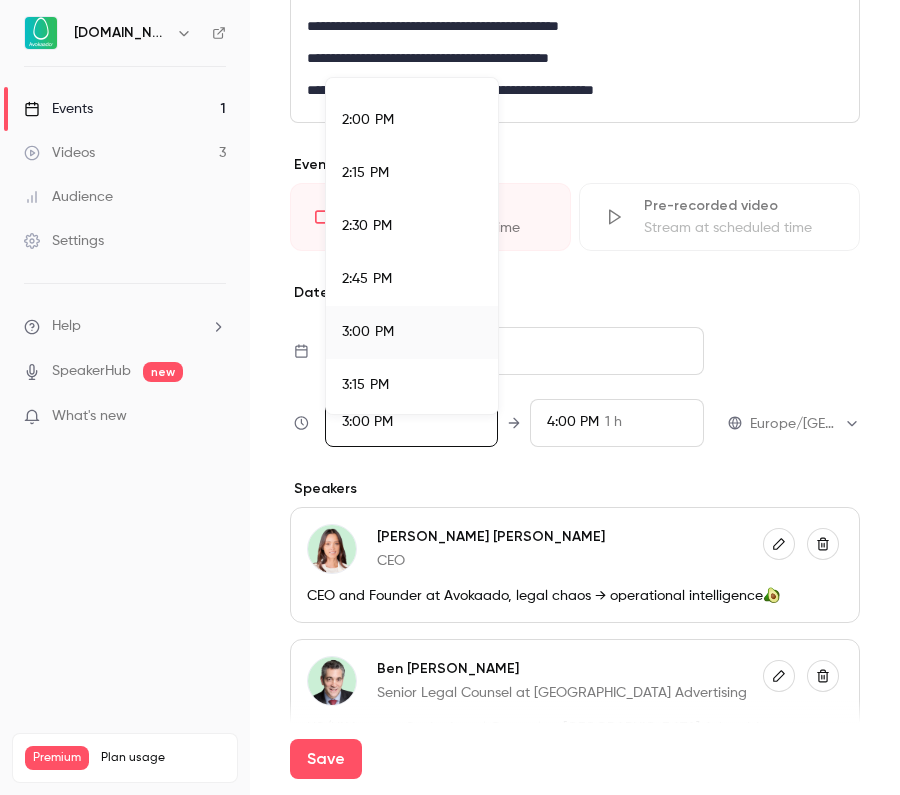 click at bounding box center [450, 397] 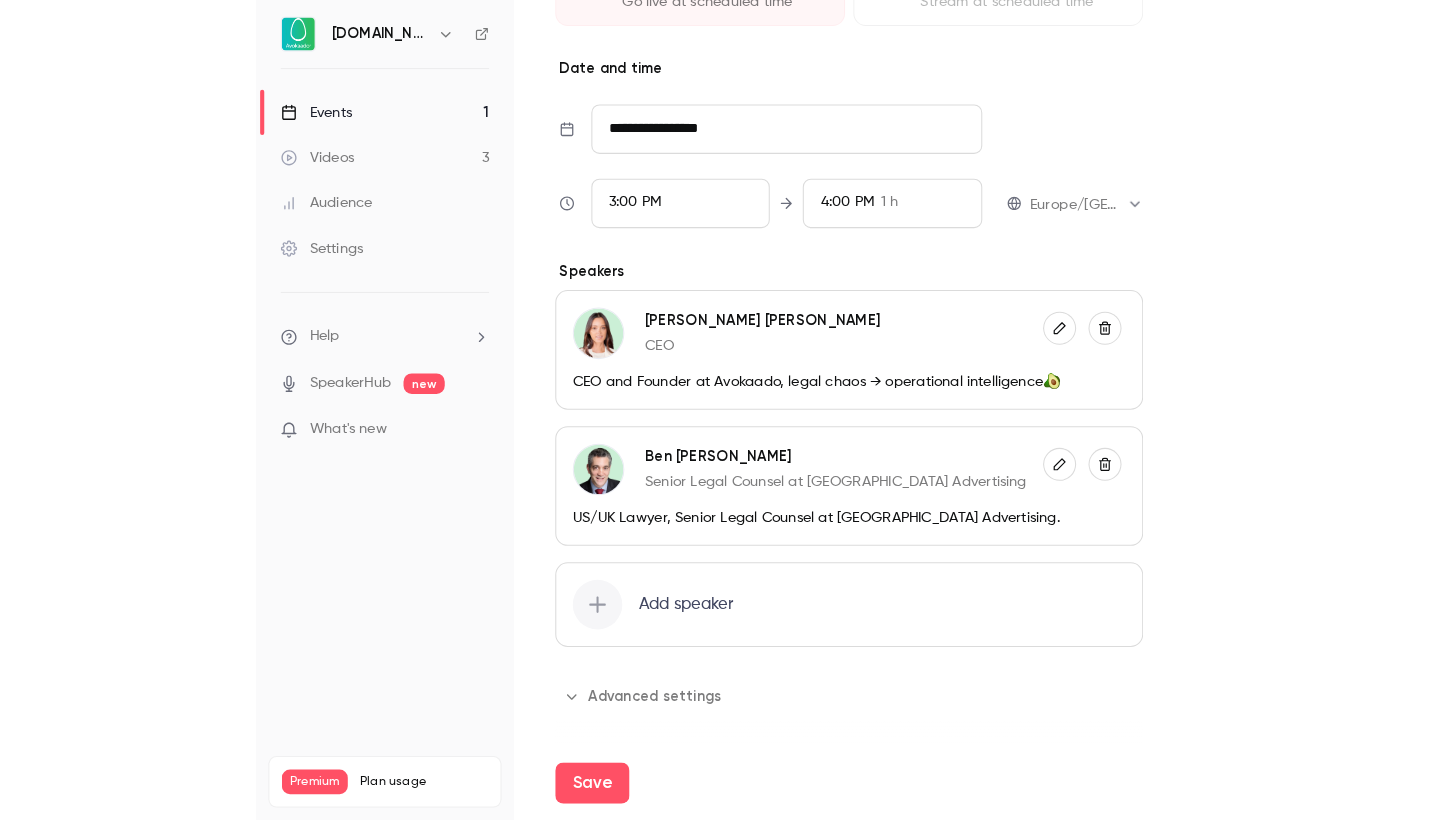 scroll, scrollTop: 1525, scrollLeft: 0, axis: vertical 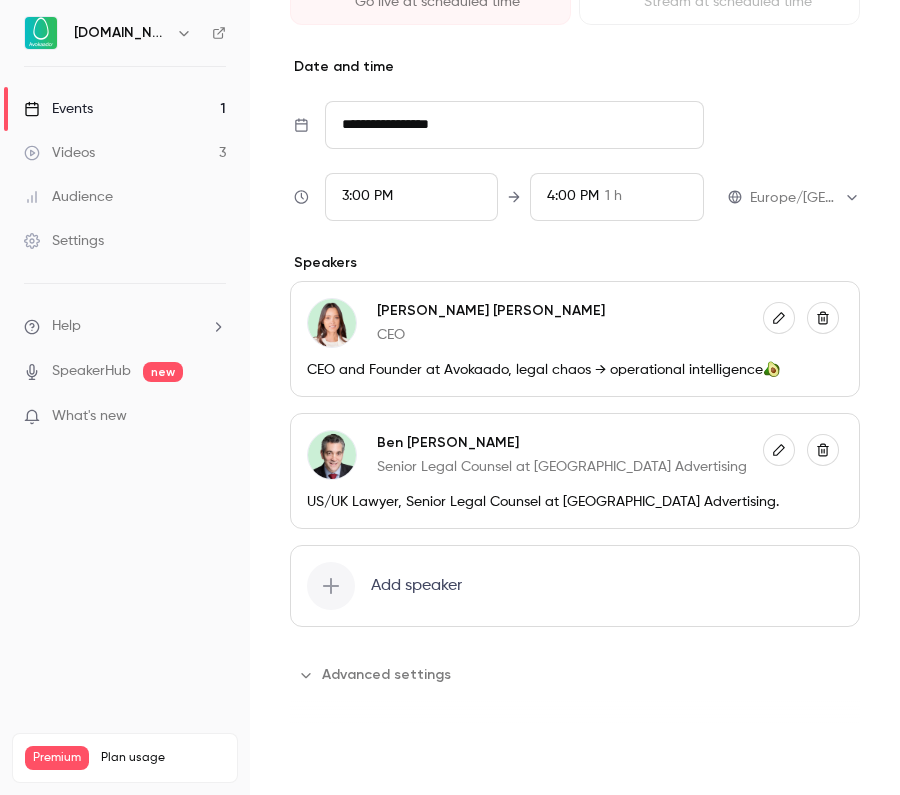 click on "Save" at bounding box center (326, 759) 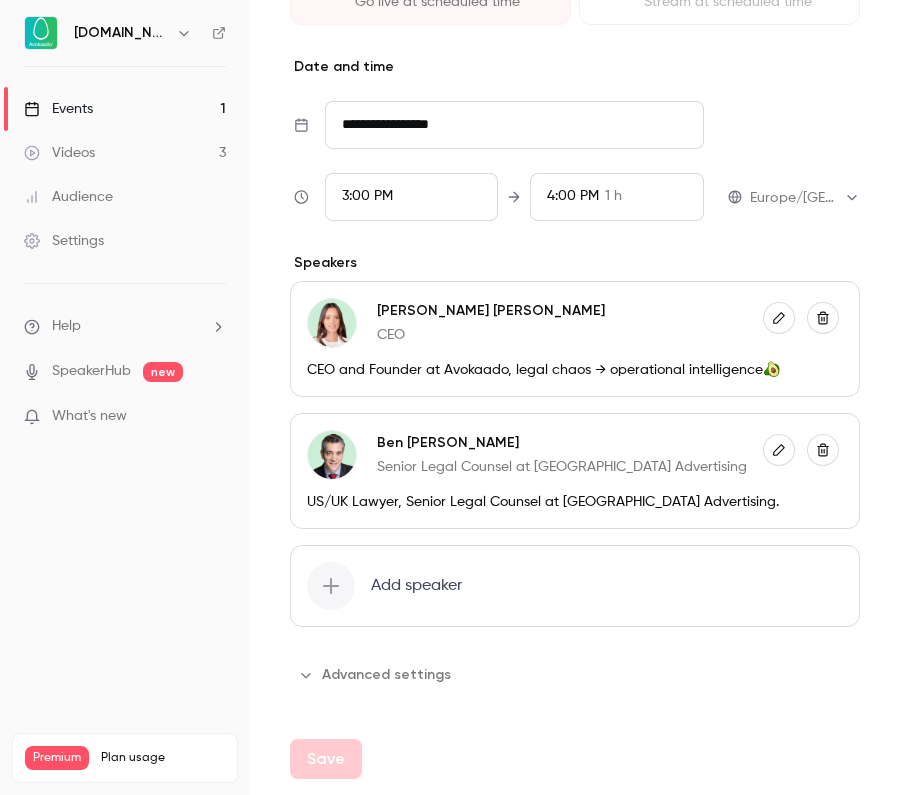 type on "**********" 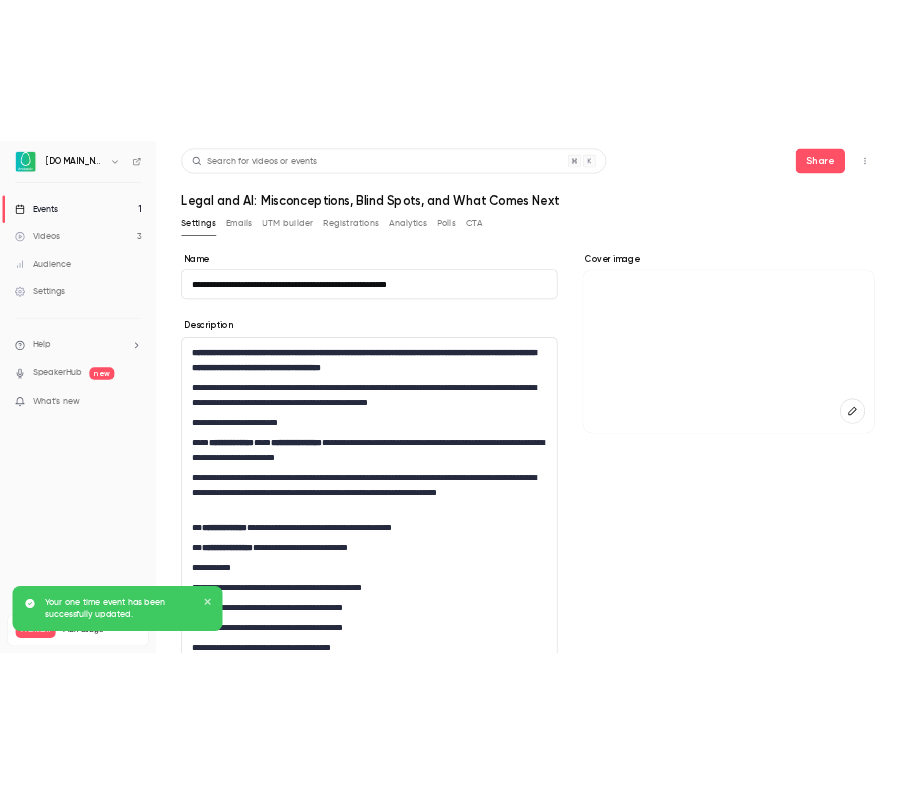 scroll, scrollTop: 0, scrollLeft: 0, axis: both 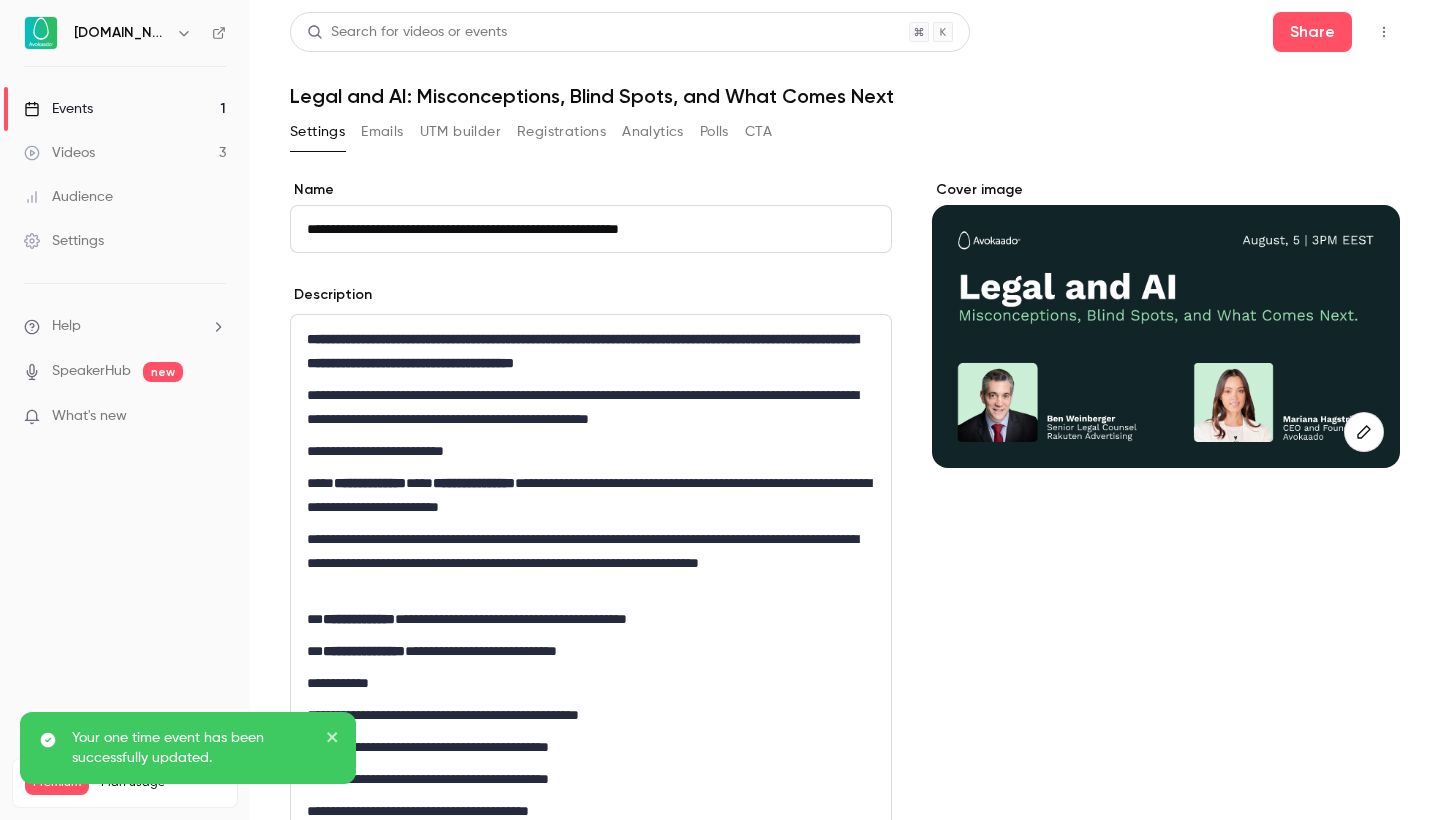 click on "Events 1" at bounding box center (125, 109) 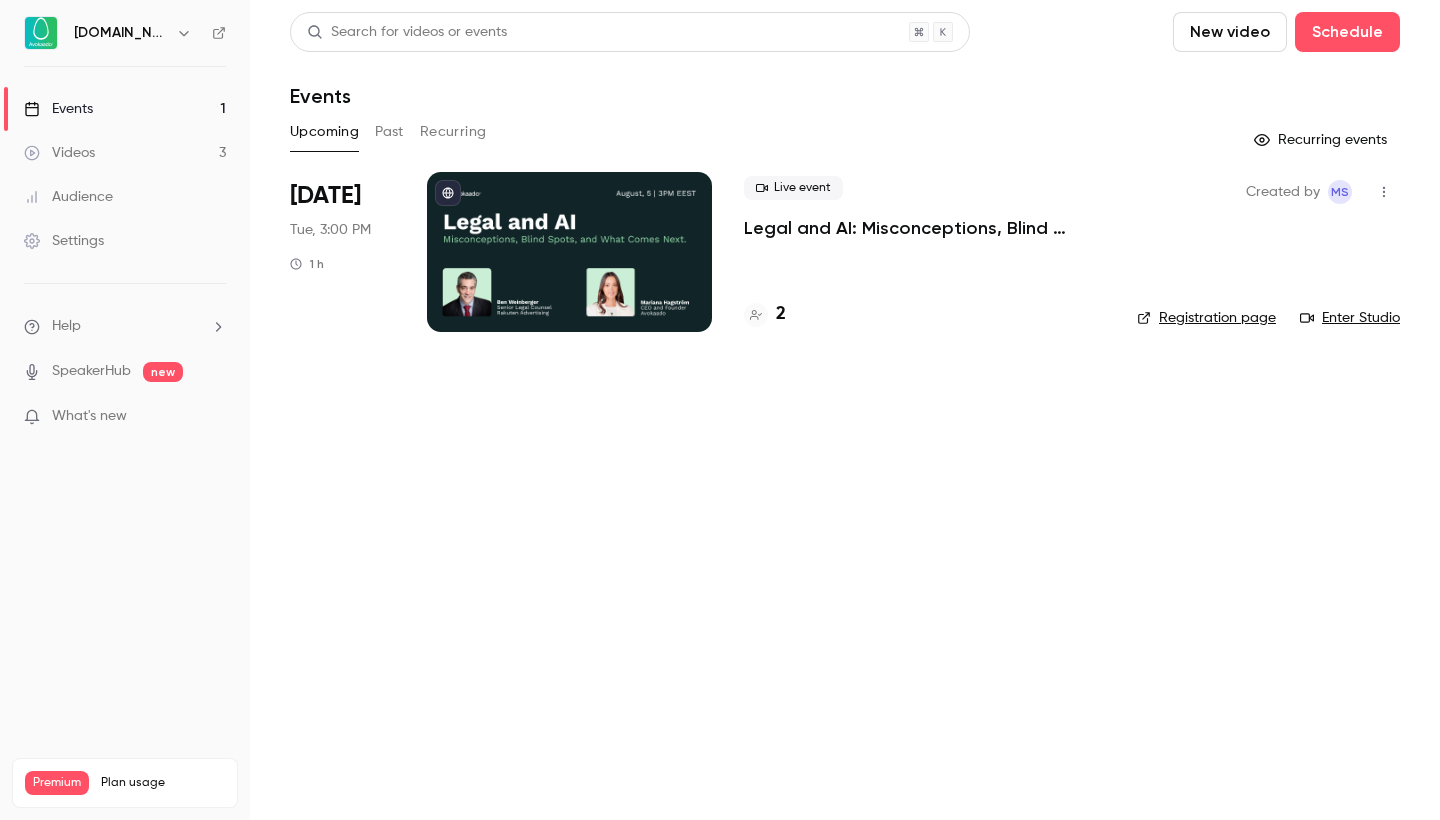 click 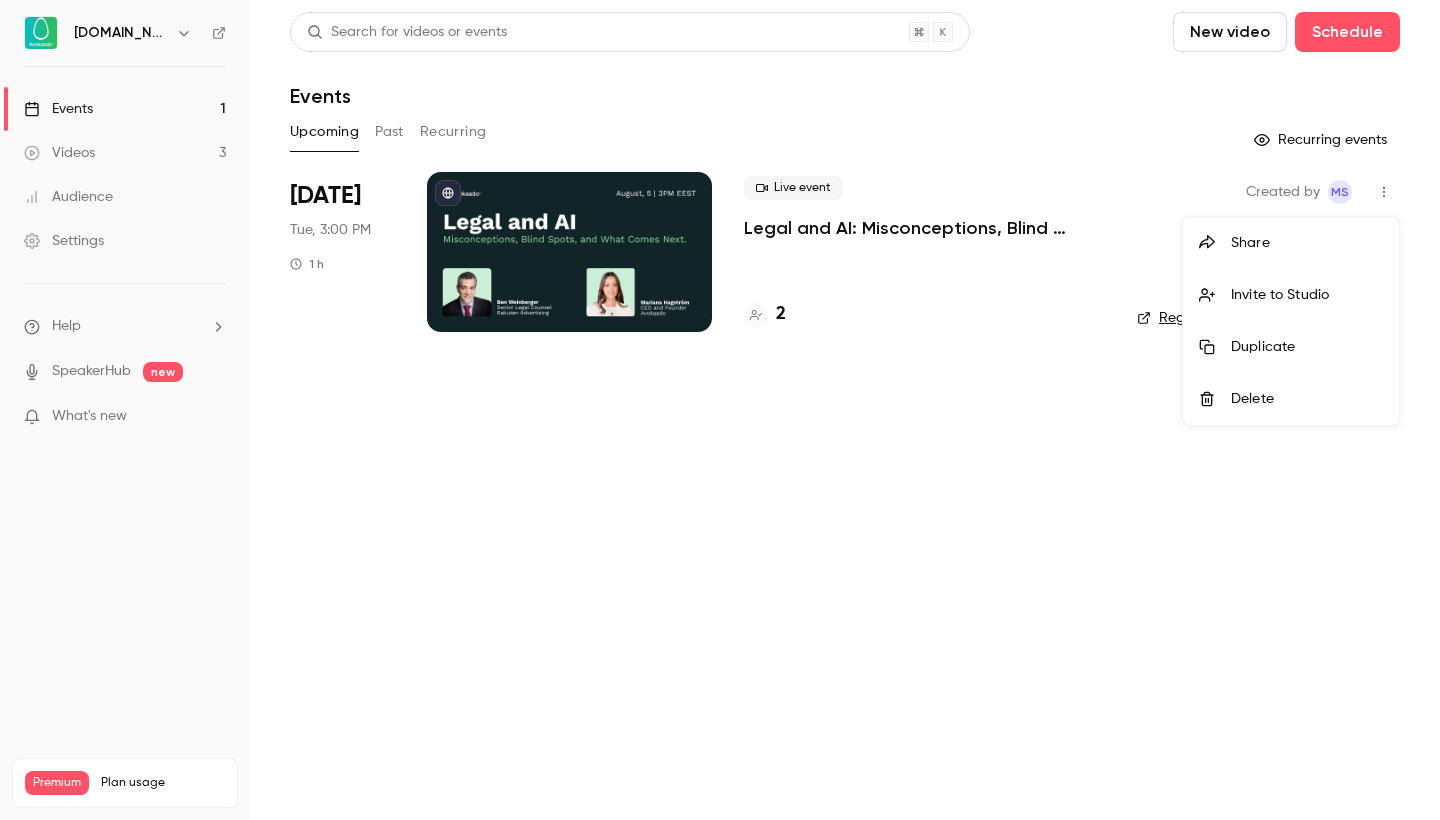 click on "Share" at bounding box center [1307, 243] 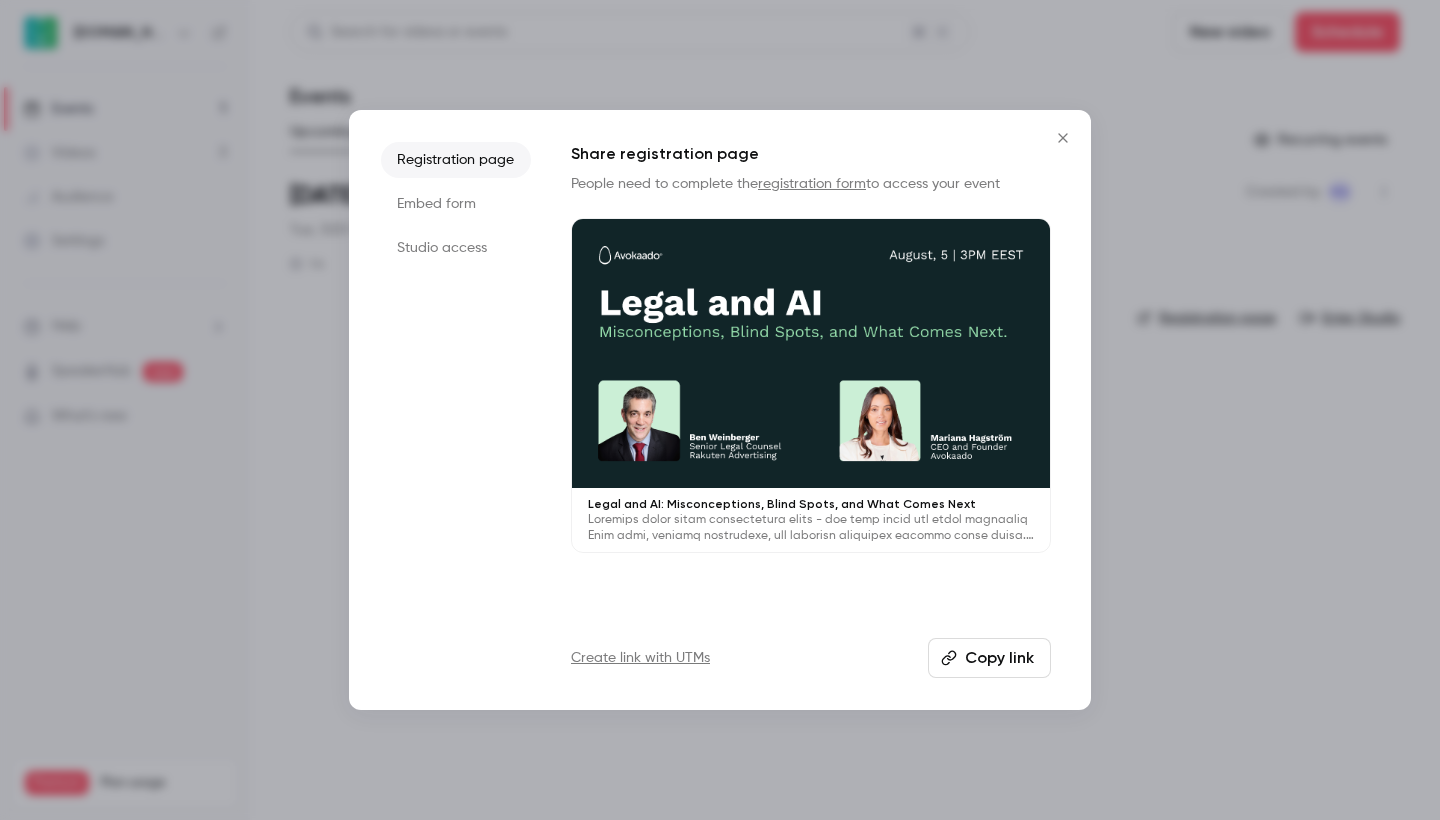 click on "Copy link" at bounding box center [989, 658] 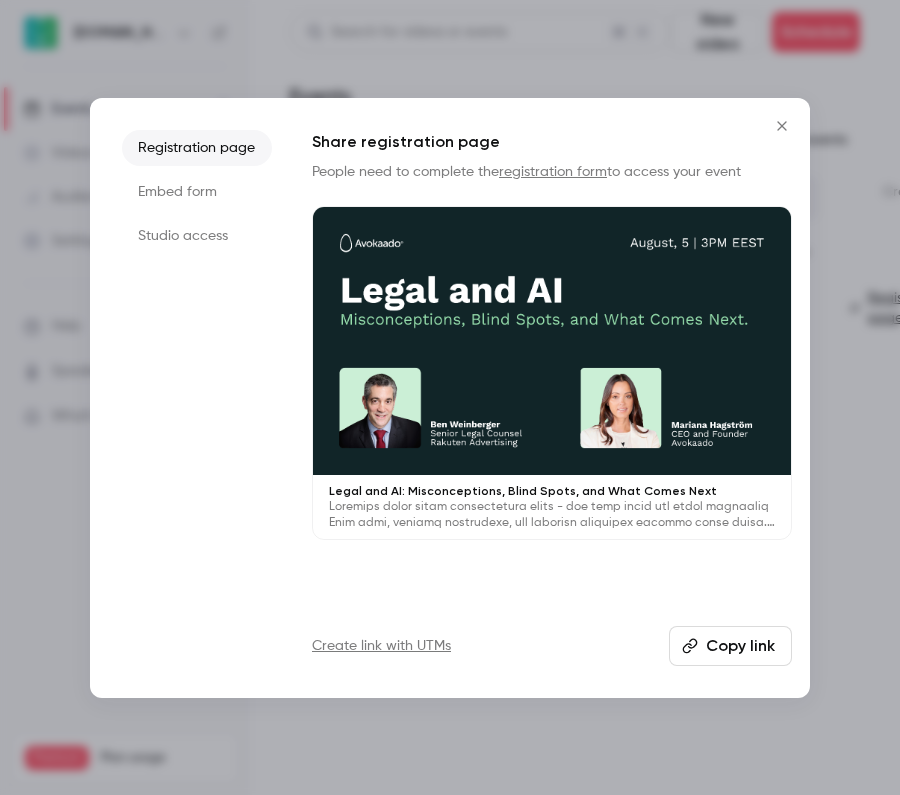 click at bounding box center (782, 126) 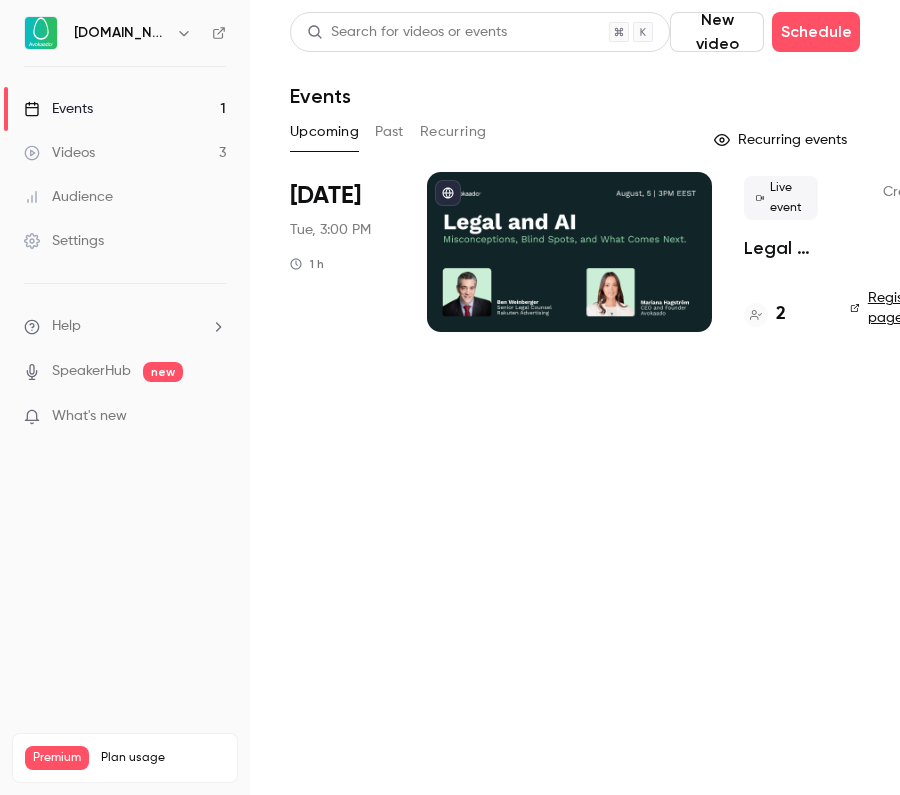 scroll, scrollTop: 0, scrollLeft: 136, axis: horizontal 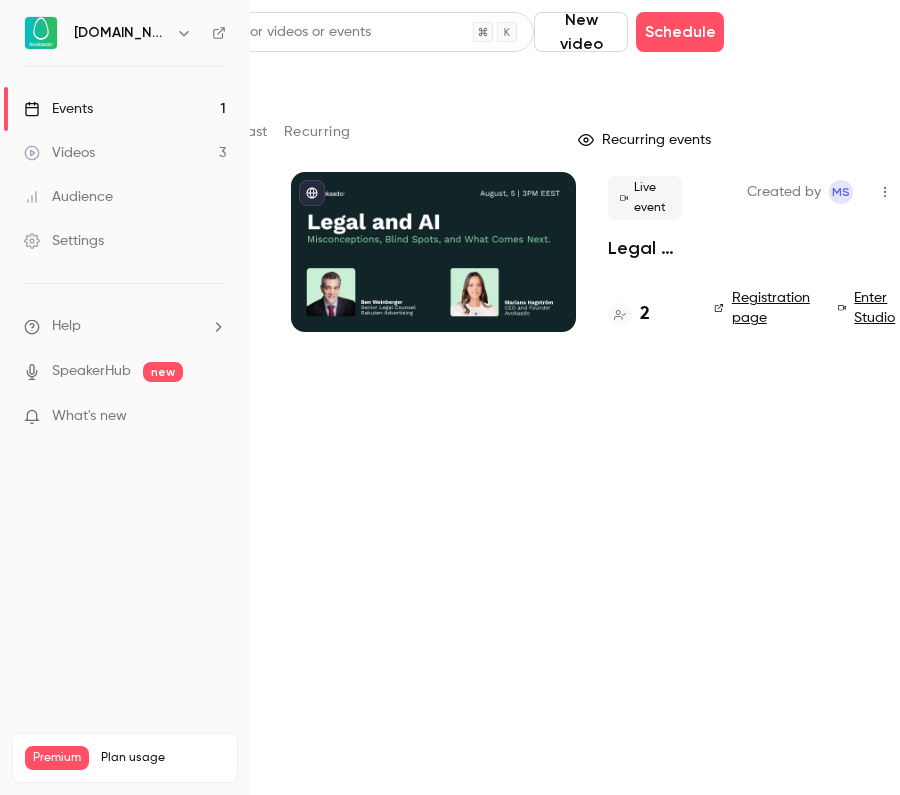 click on "Registration page" at bounding box center (764, 308) 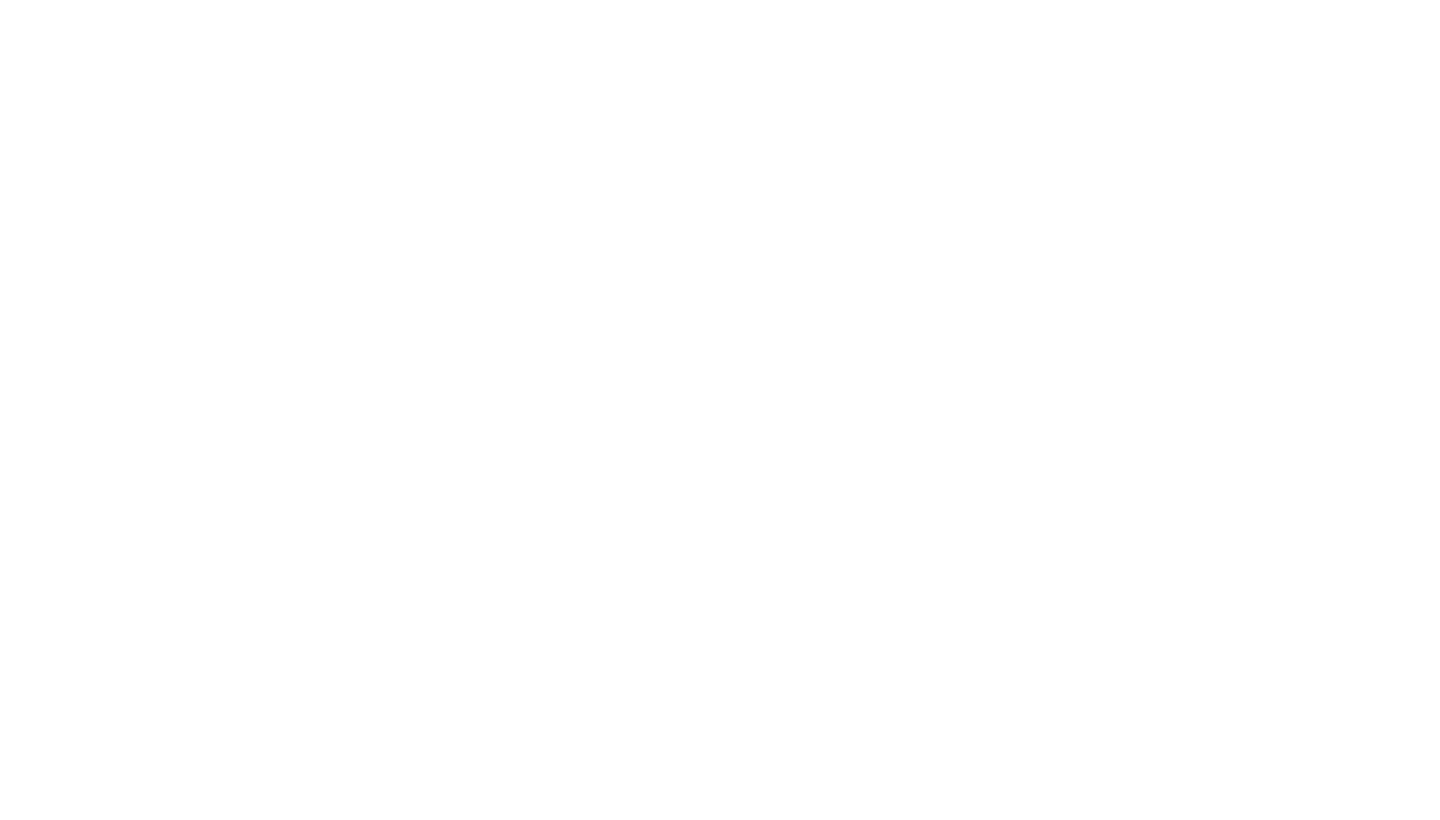 scroll, scrollTop: 0, scrollLeft: 0, axis: both 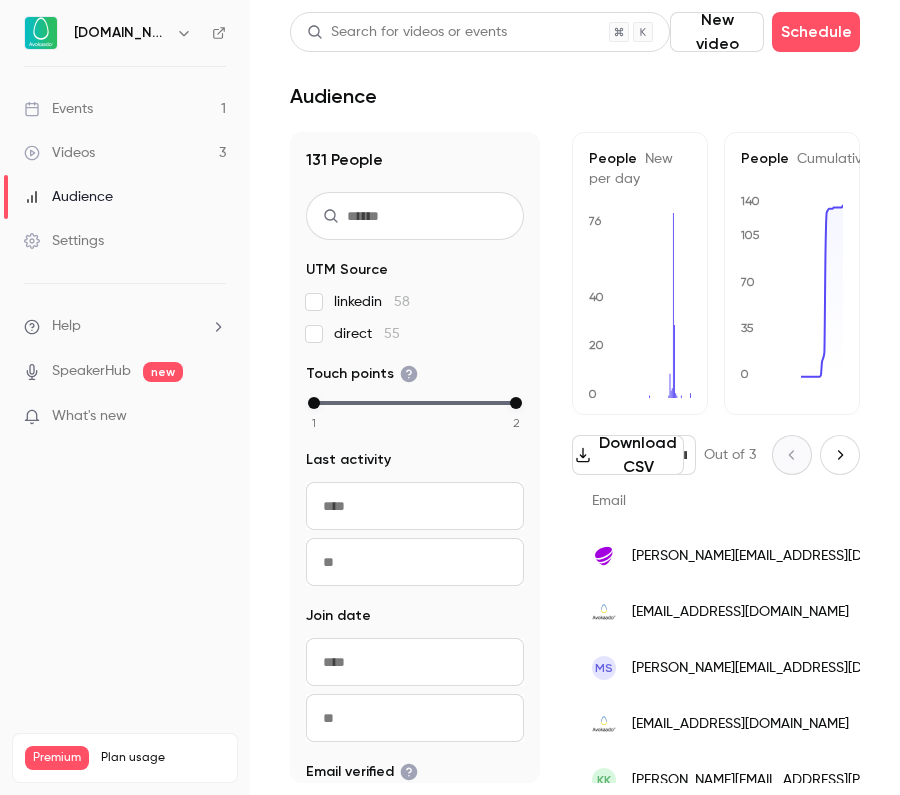 click on "Events 1" at bounding box center [125, 109] 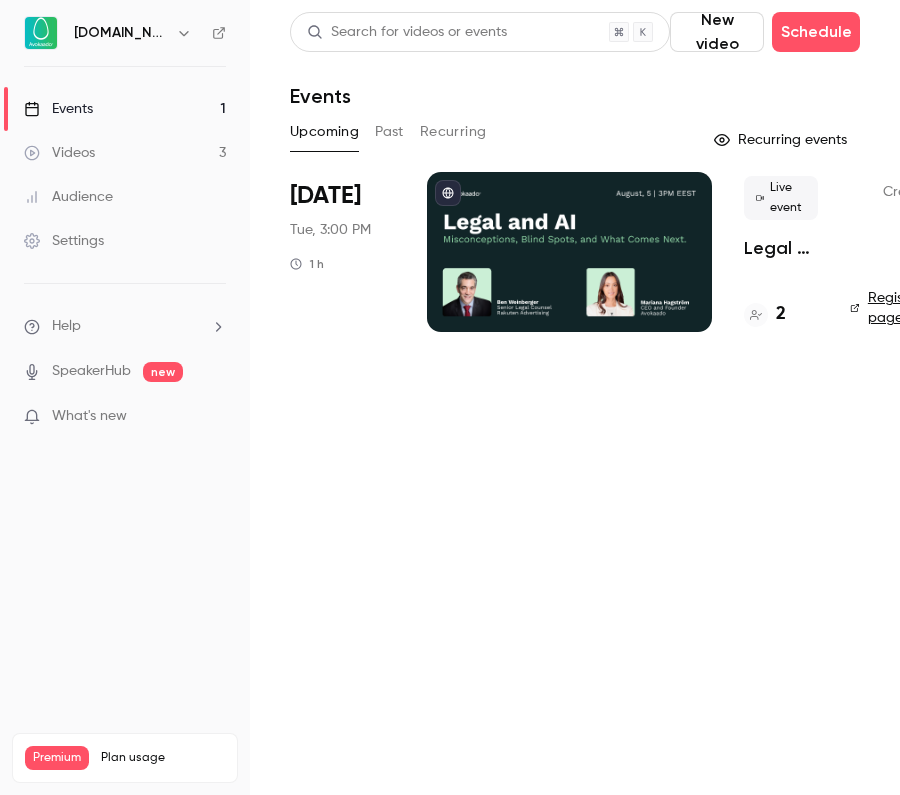 click at bounding box center [569, 252] 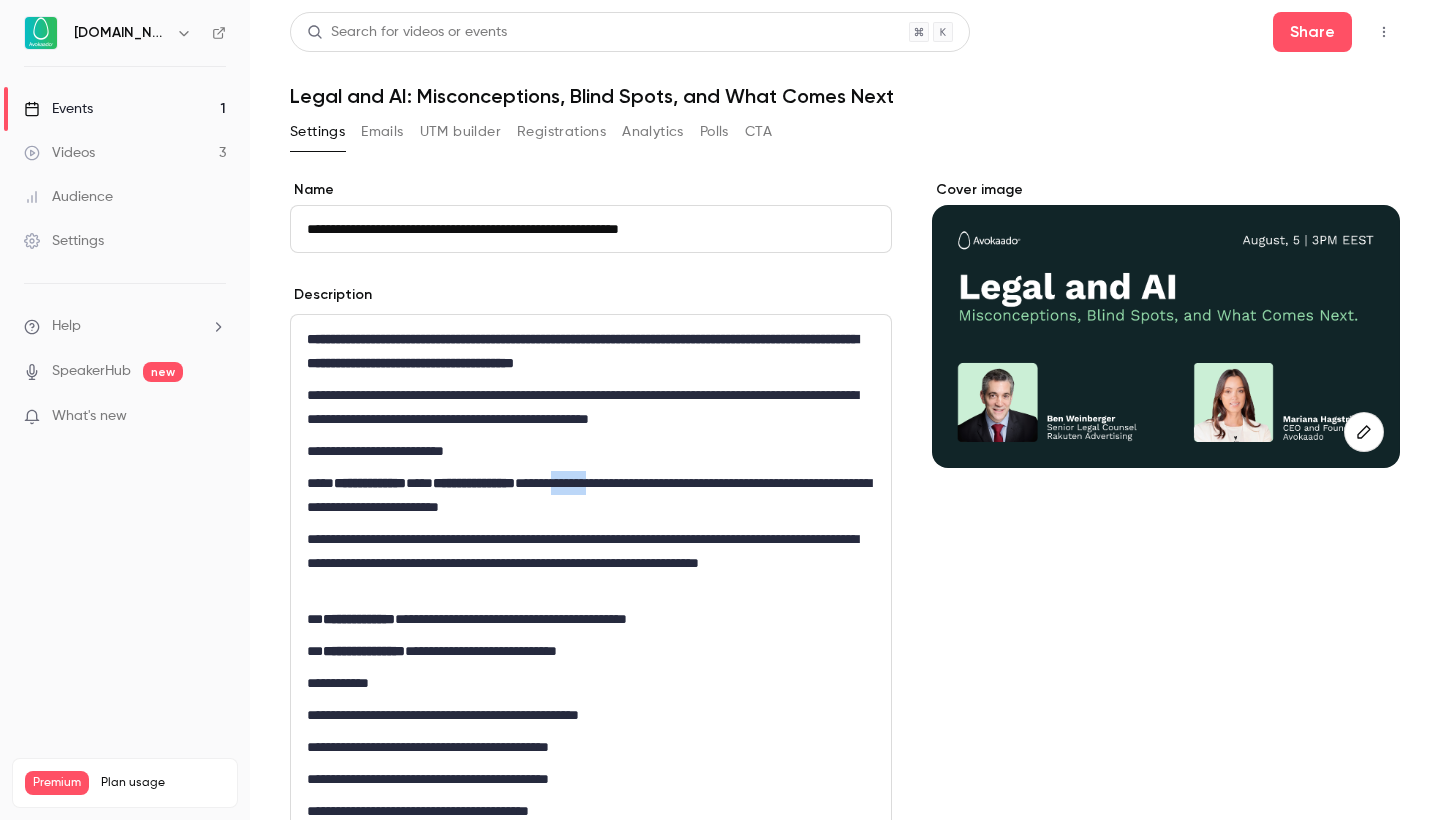 drag, startPoint x: 659, startPoint y: 503, endPoint x: 709, endPoint y: 510, distance: 50.48762 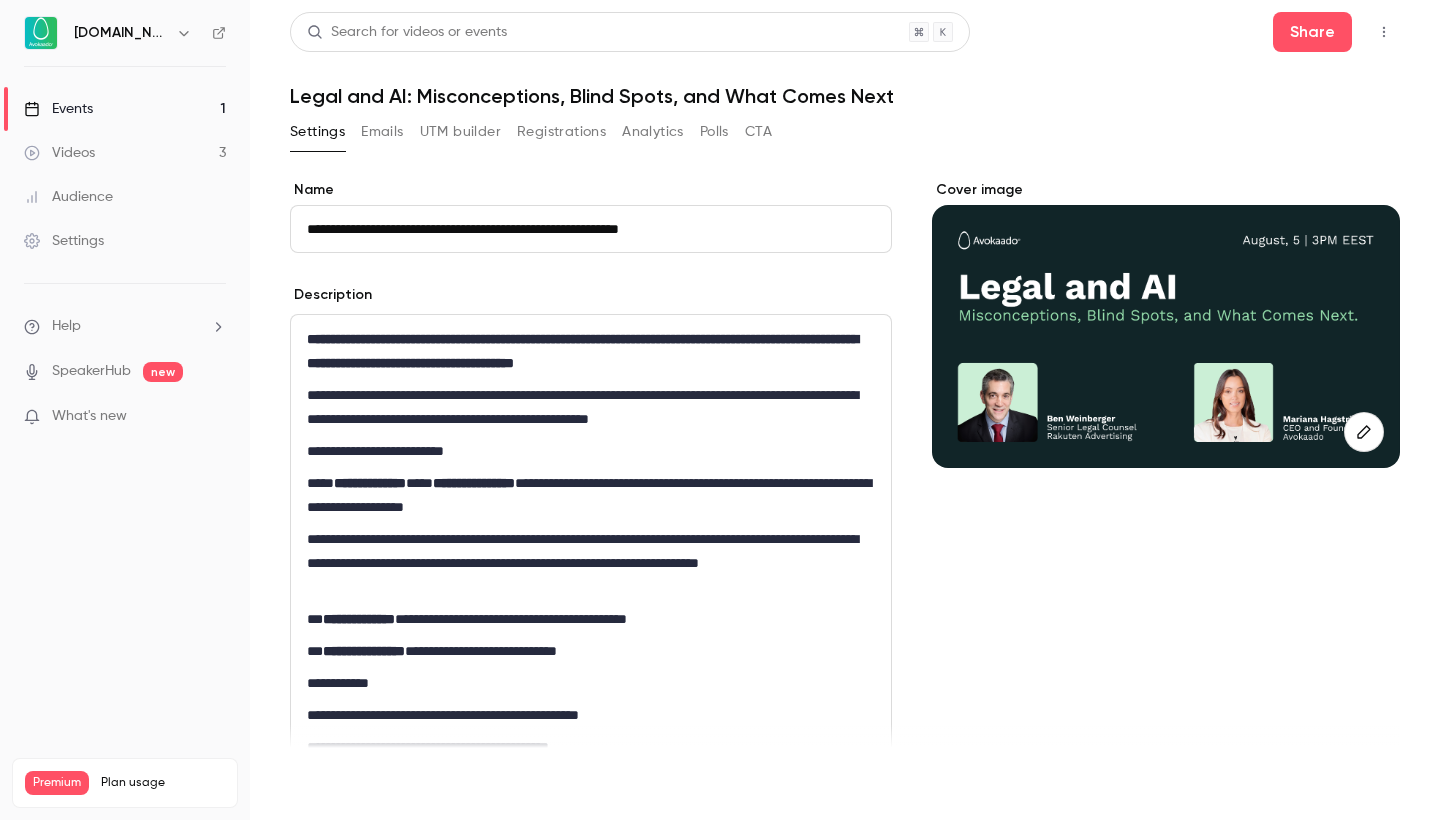 click on "Save" at bounding box center [326, 784] 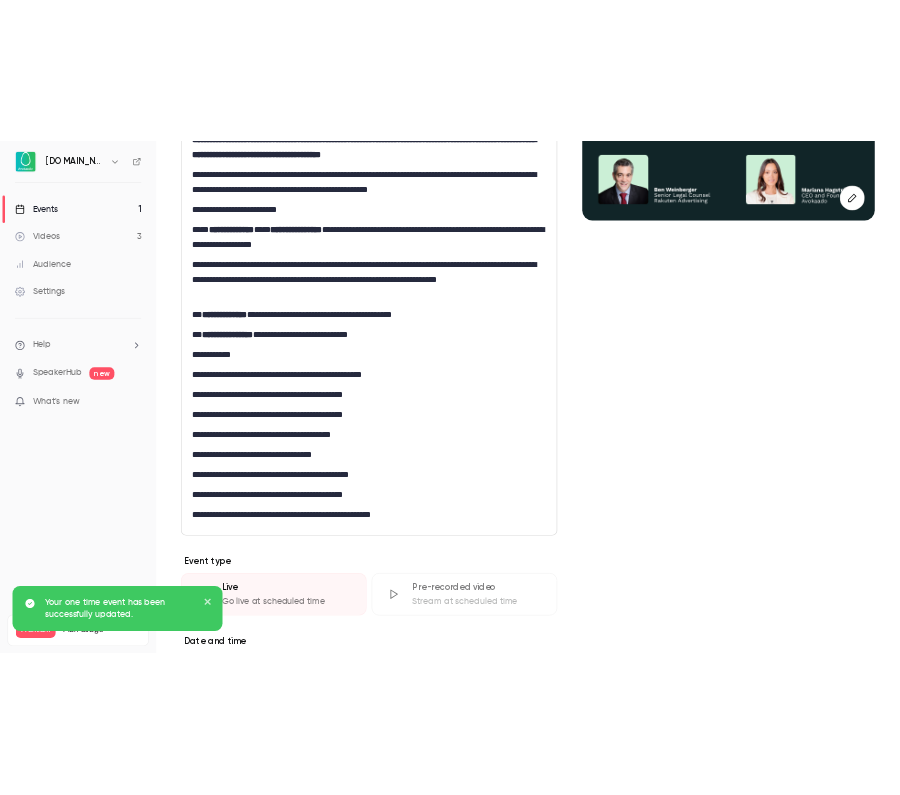 scroll, scrollTop: 343, scrollLeft: 0, axis: vertical 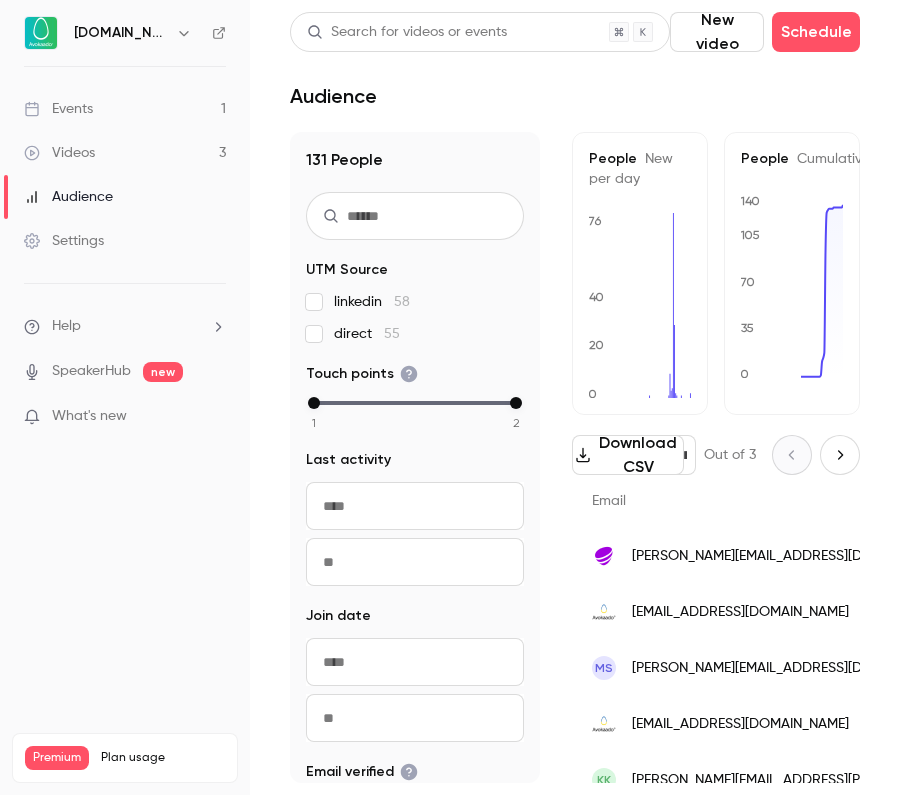click on "Events 1" at bounding box center [125, 109] 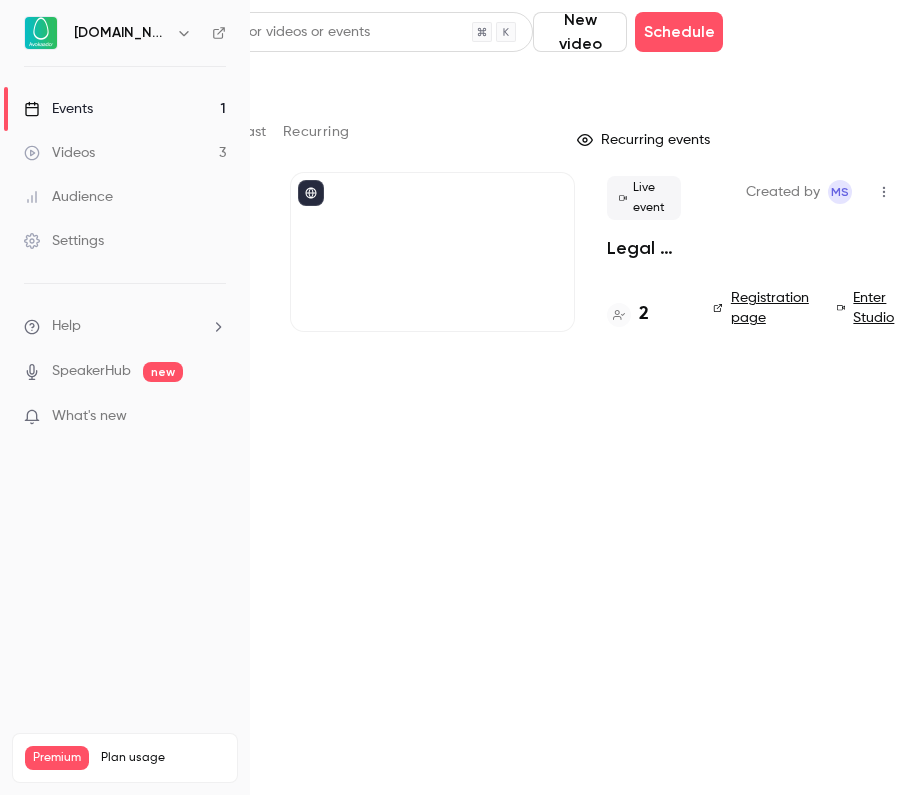 scroll, scrollTop: 0, scrollLeft: 136, axis: horizontal 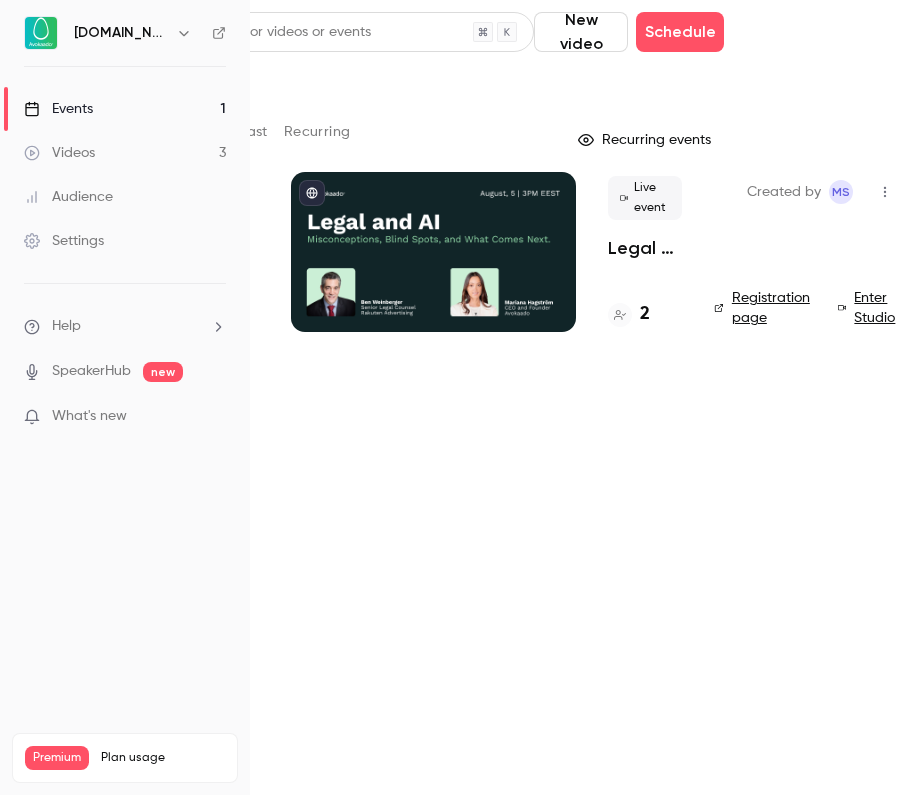 click at bounding box center [433, 252] 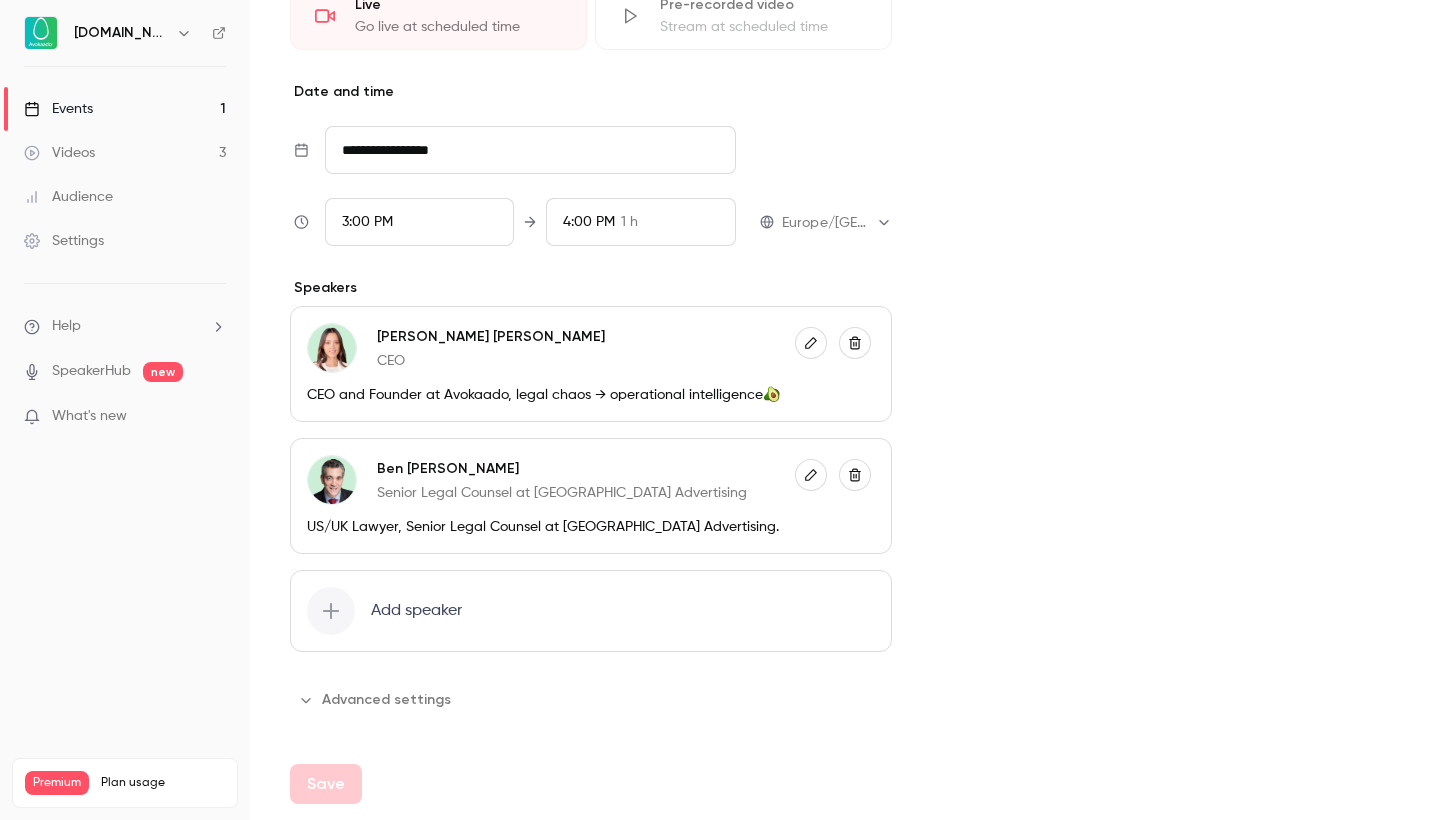 scroll, scrollTop: 1074, scrollLeft: 0, axis: vertical 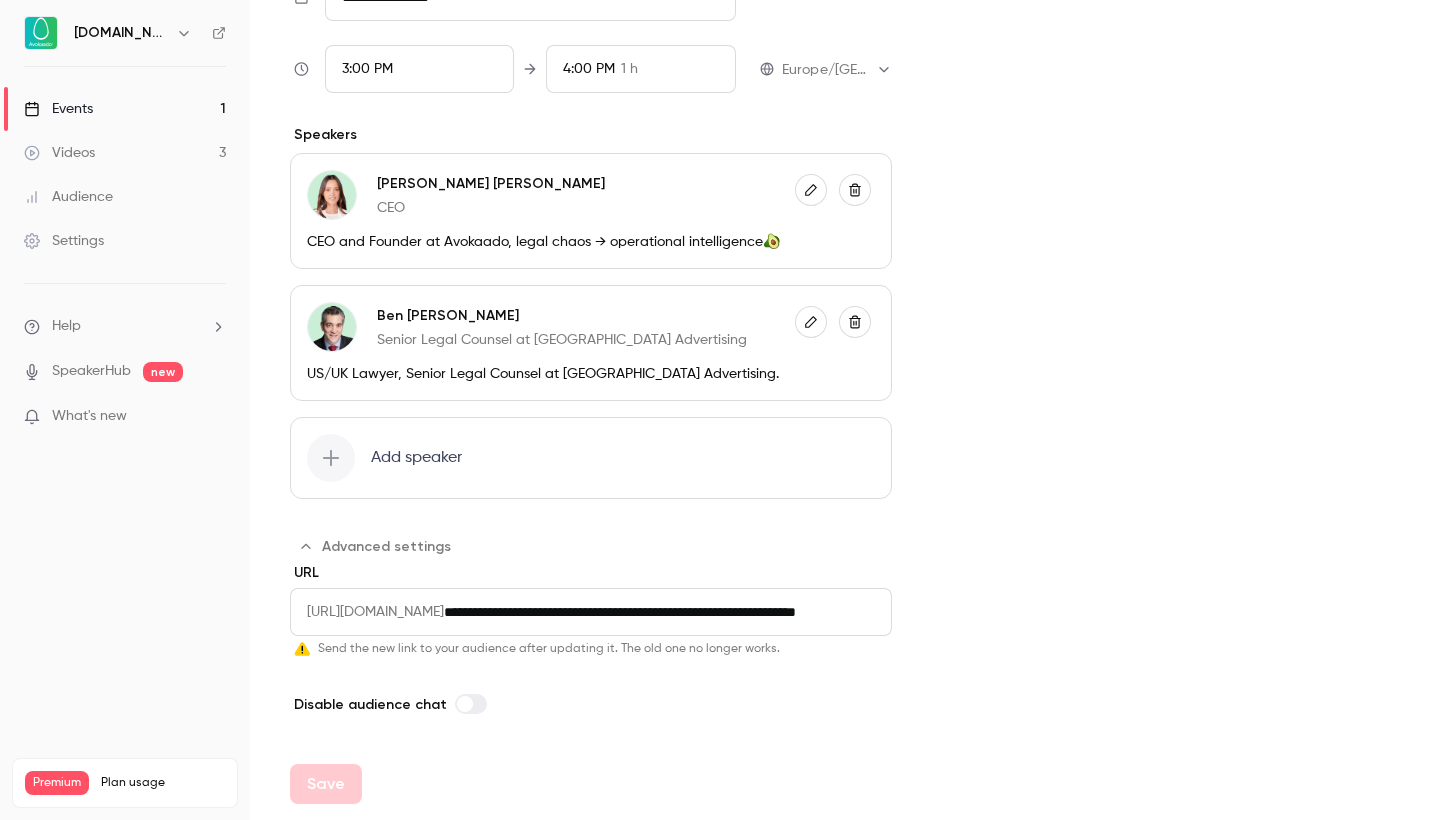 click on "**********" at bounding box center [668, 612] 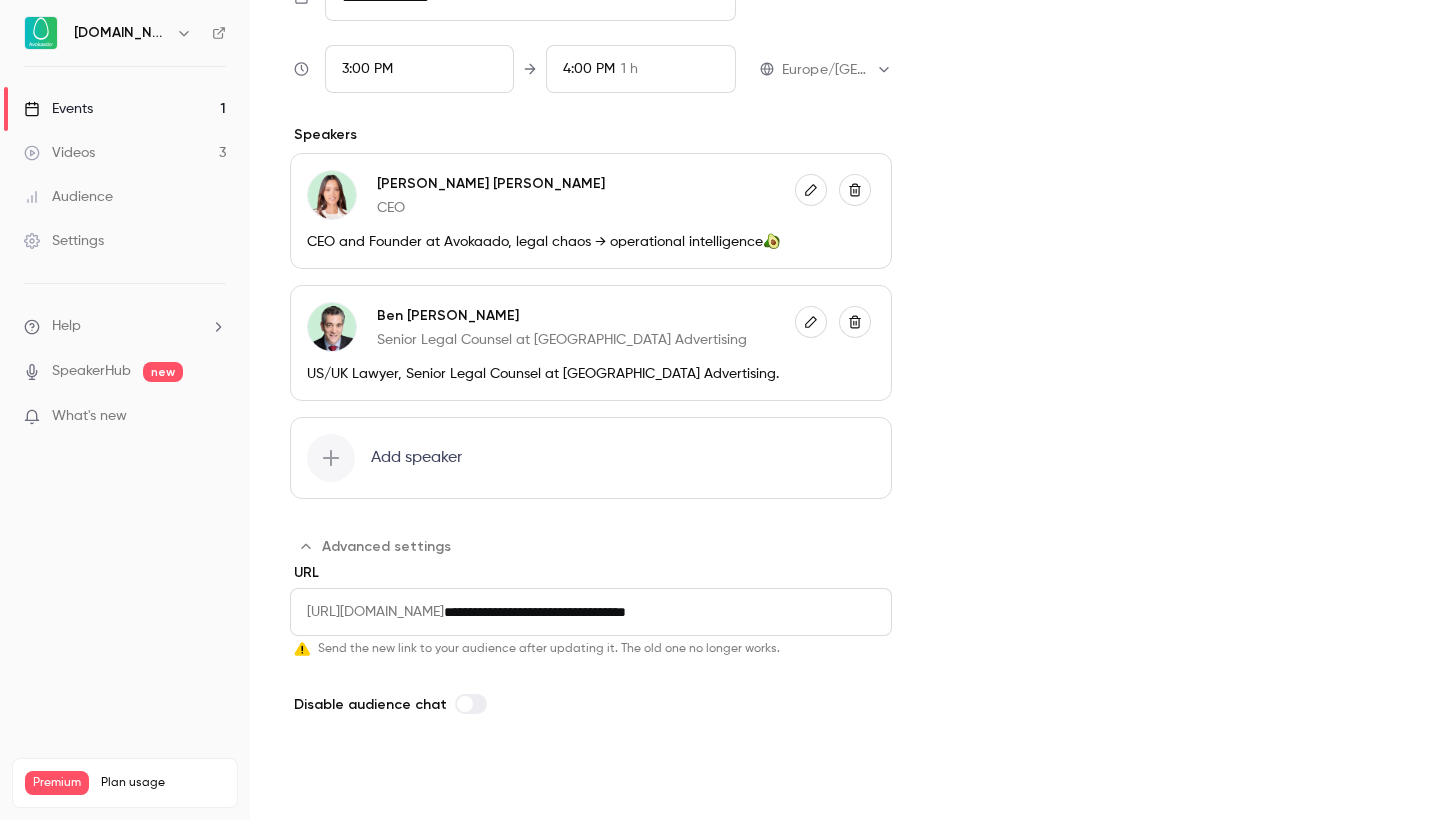 click on "Save" at bounding box center [326, 784] 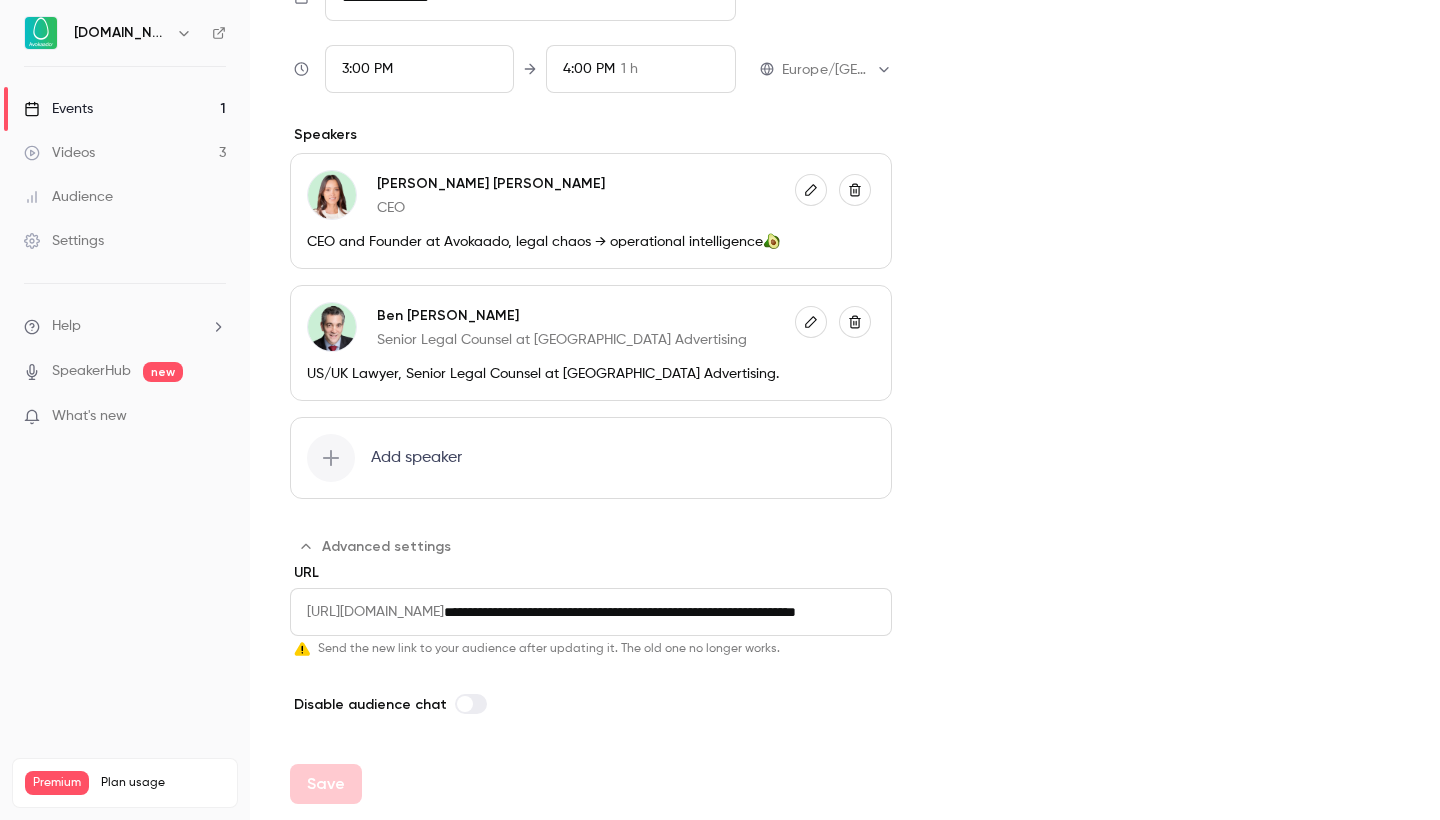type on "**********" 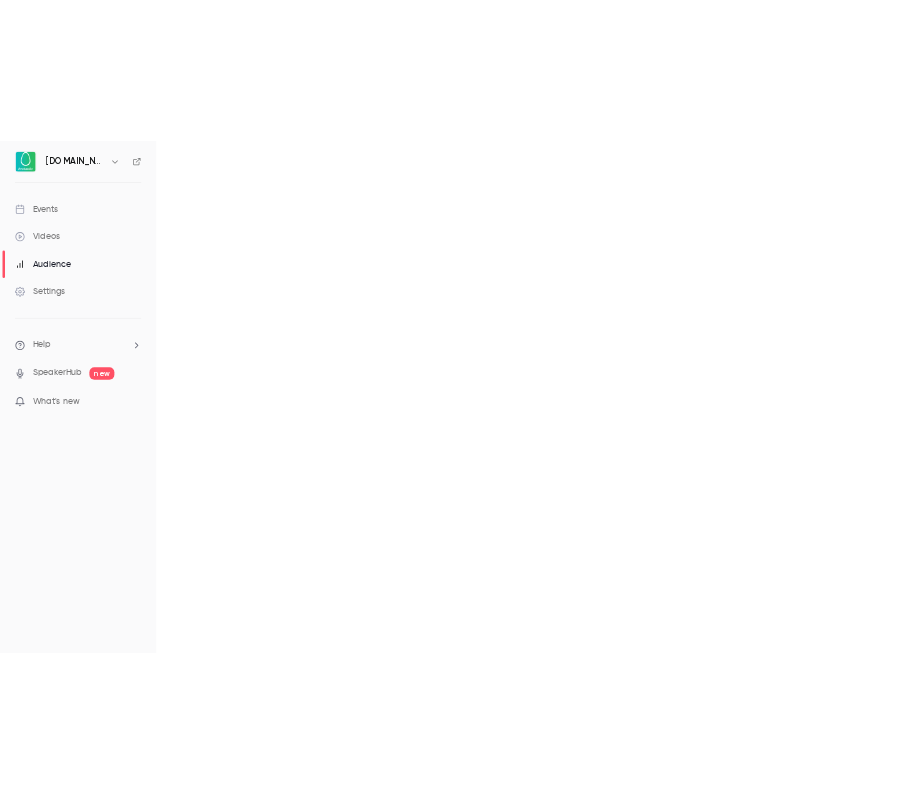 scroll, scrollTop: 0, scrollLeft: 0, axis: both 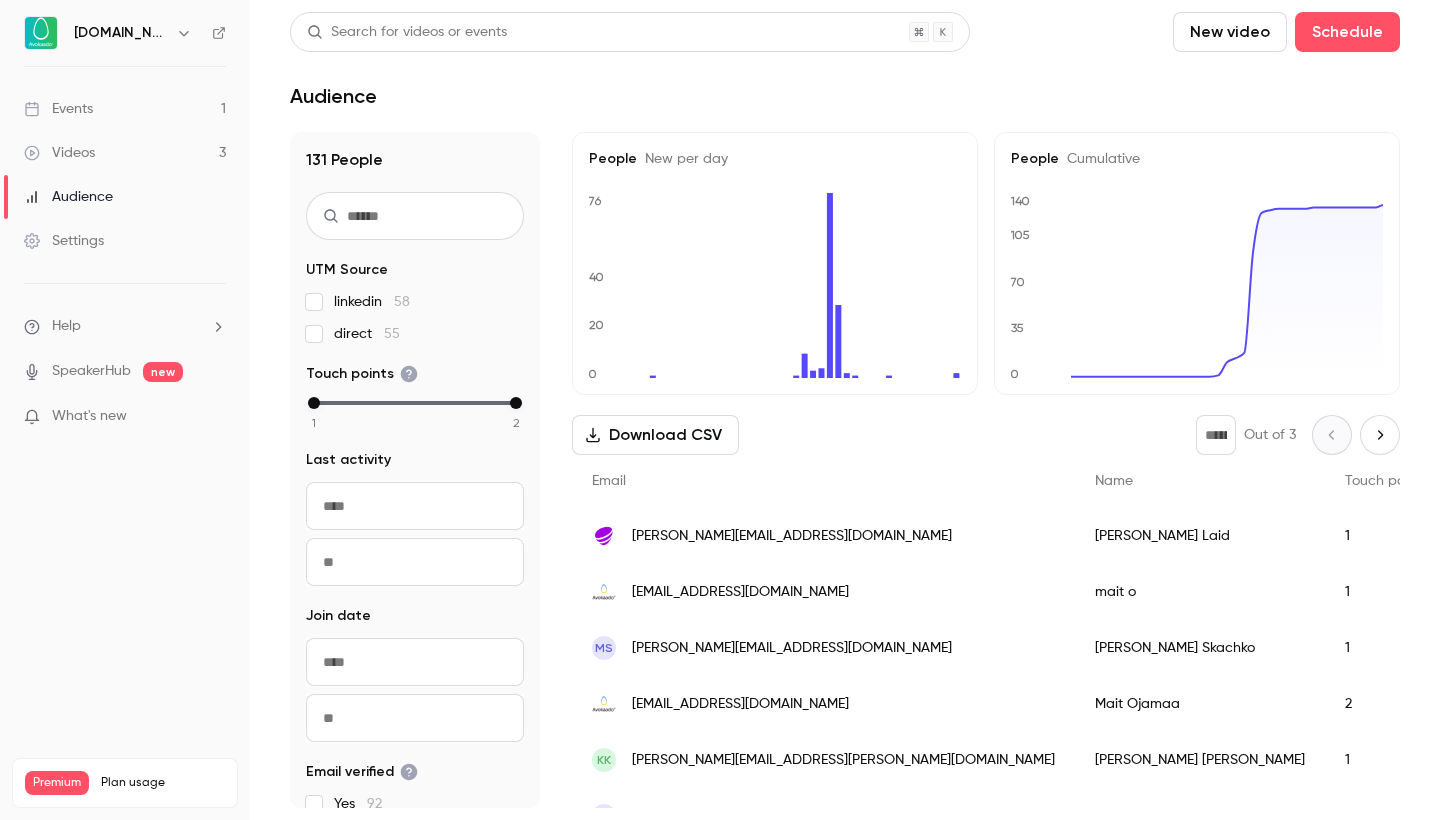 click on "Events 1" at bounding box center (125, 109) 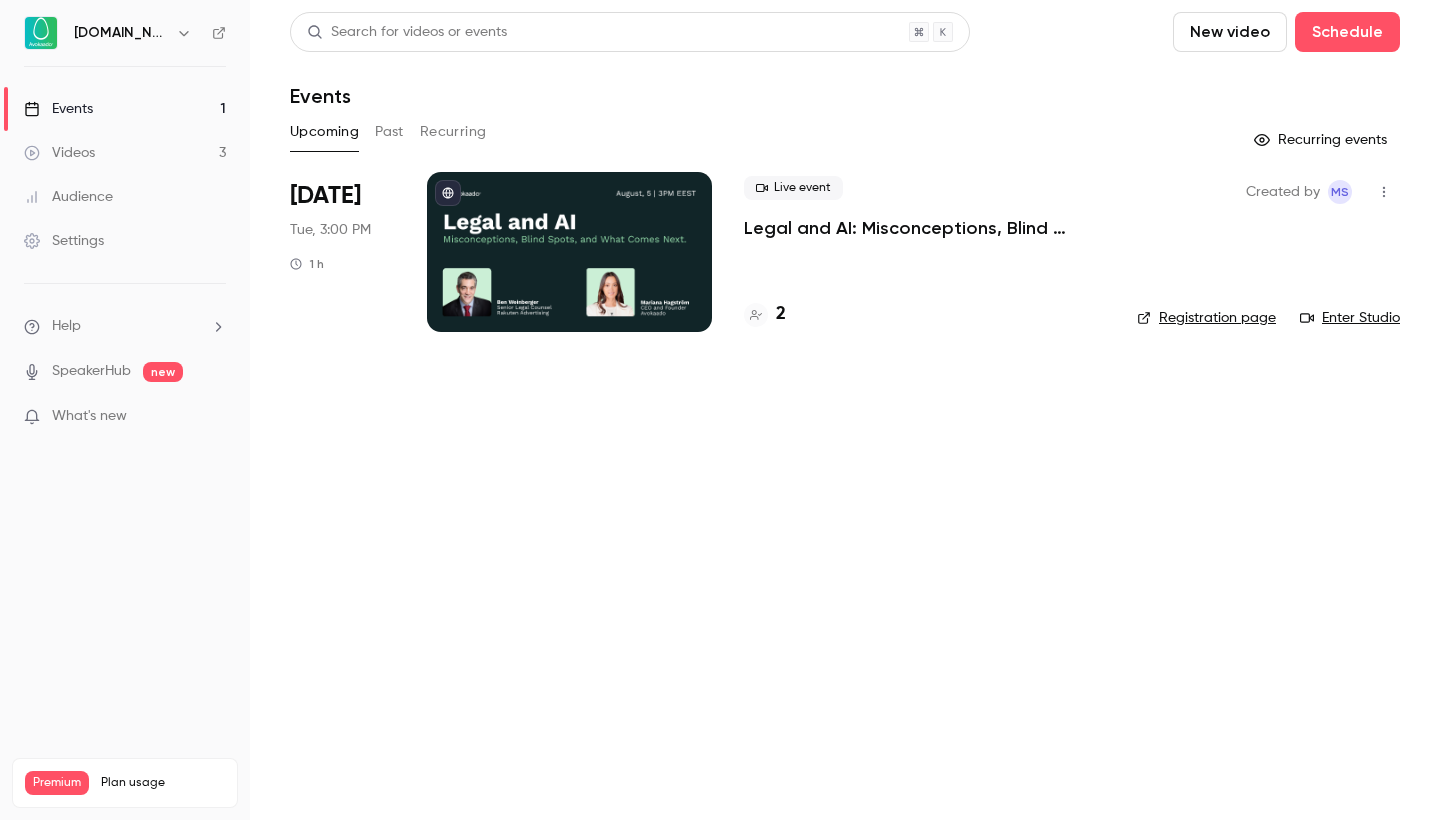 click on "Legal and AI: Misconceptions, Blind Spots, and What Comes Next" at bounding box center [924, 228] 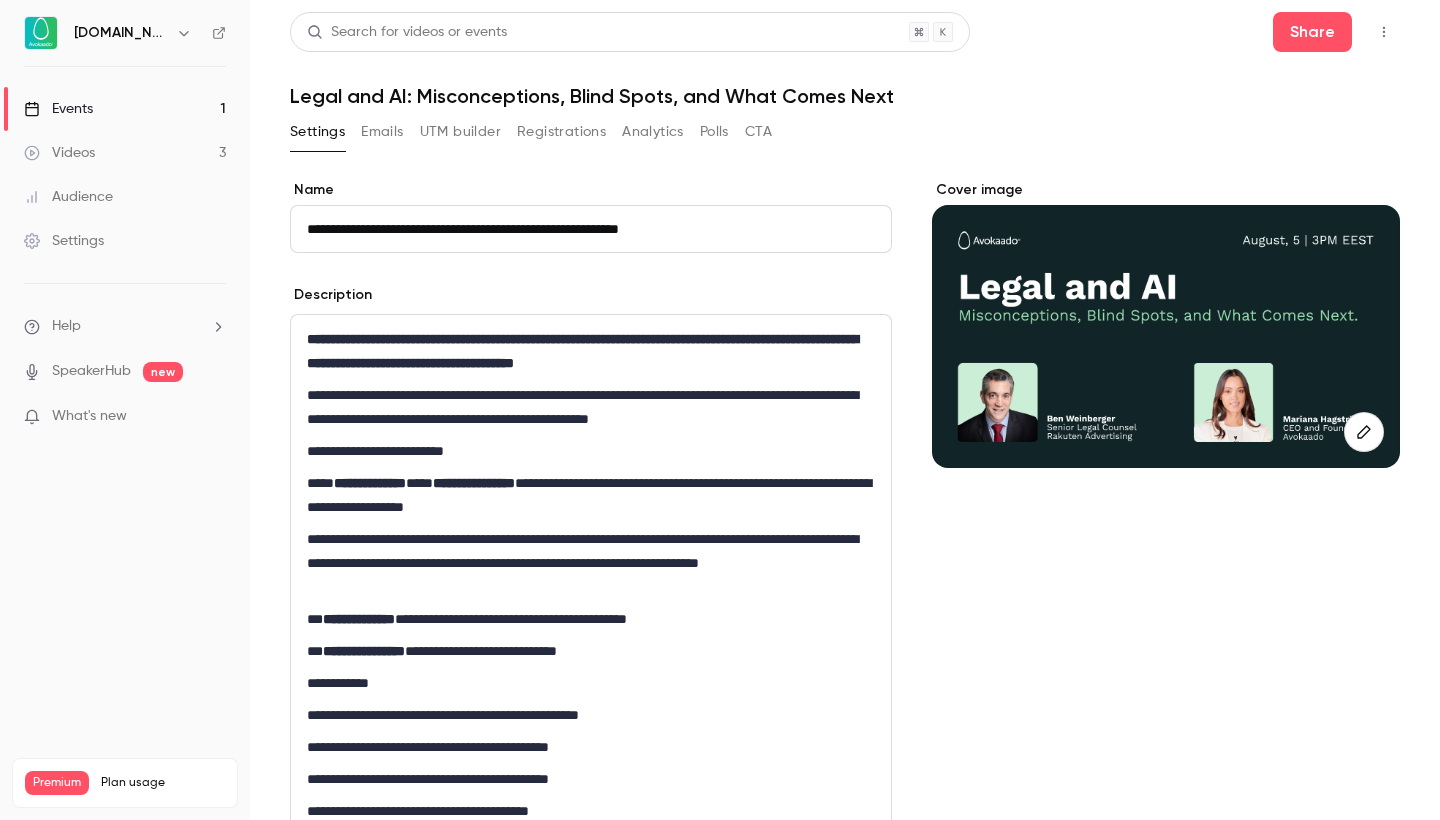 click on "UTM builder" at bounding box center [460, 132] 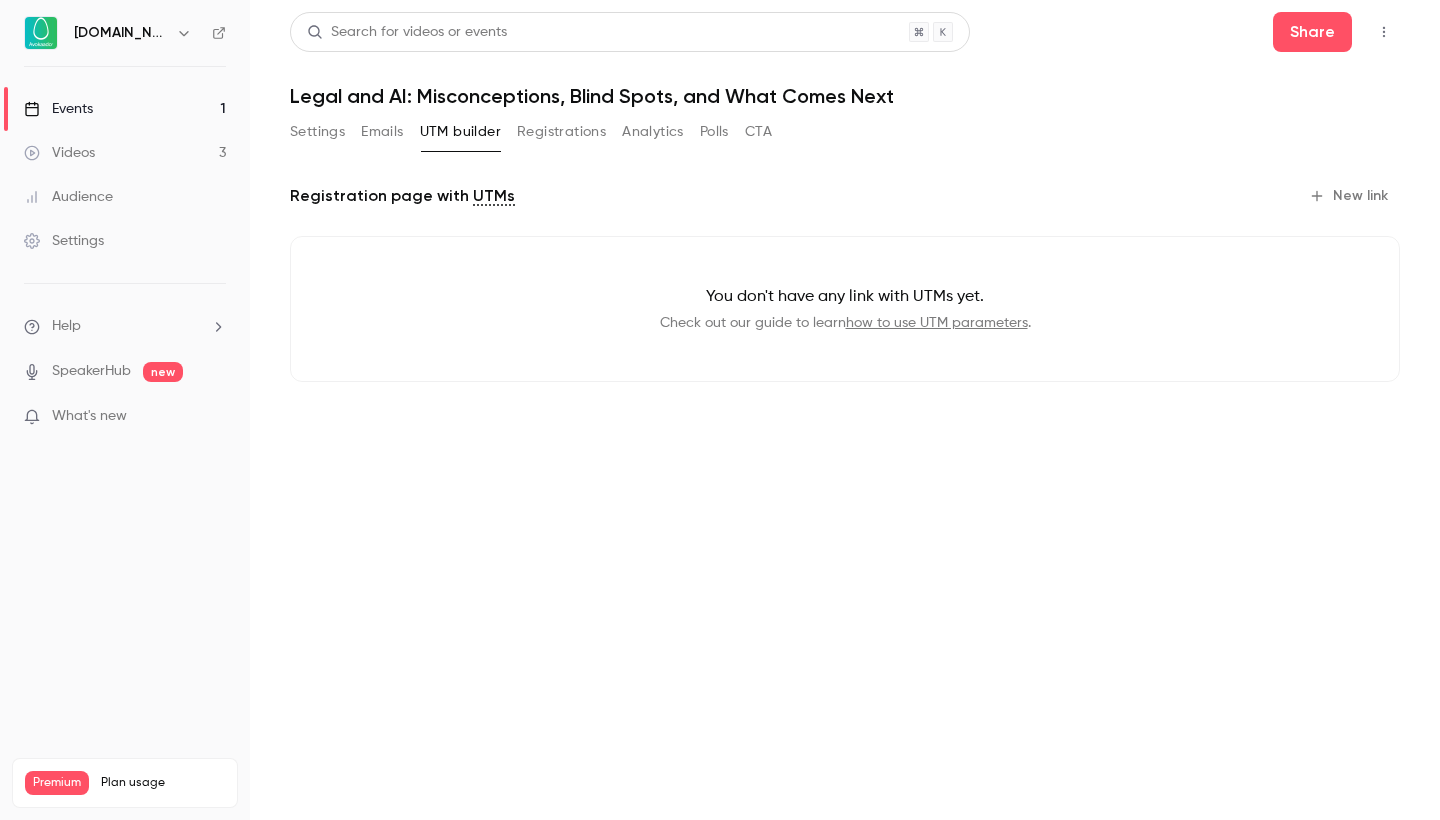 click on "New link" at bounding box center [1350, 196] 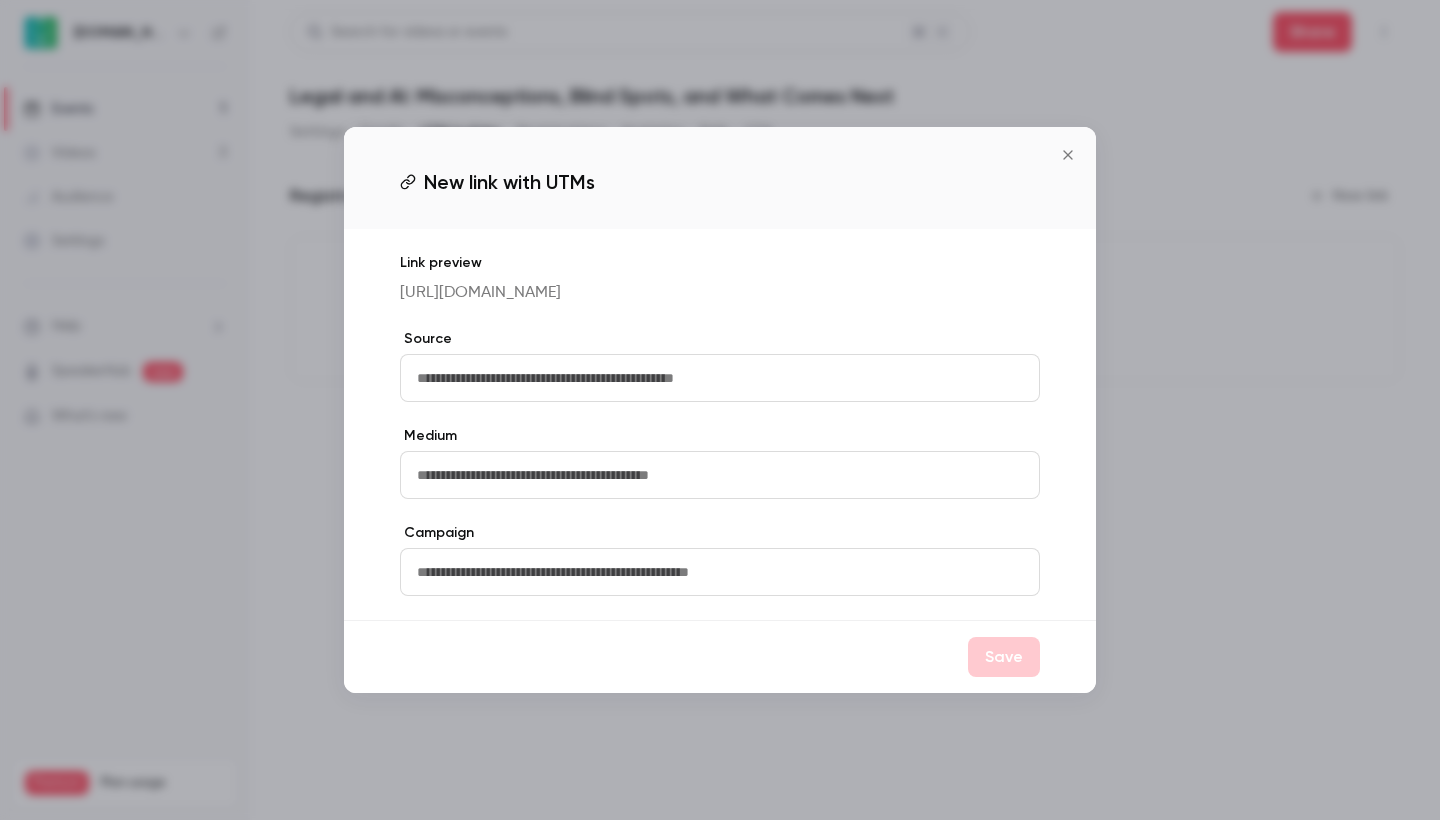 click at bounding box center [720, 378] 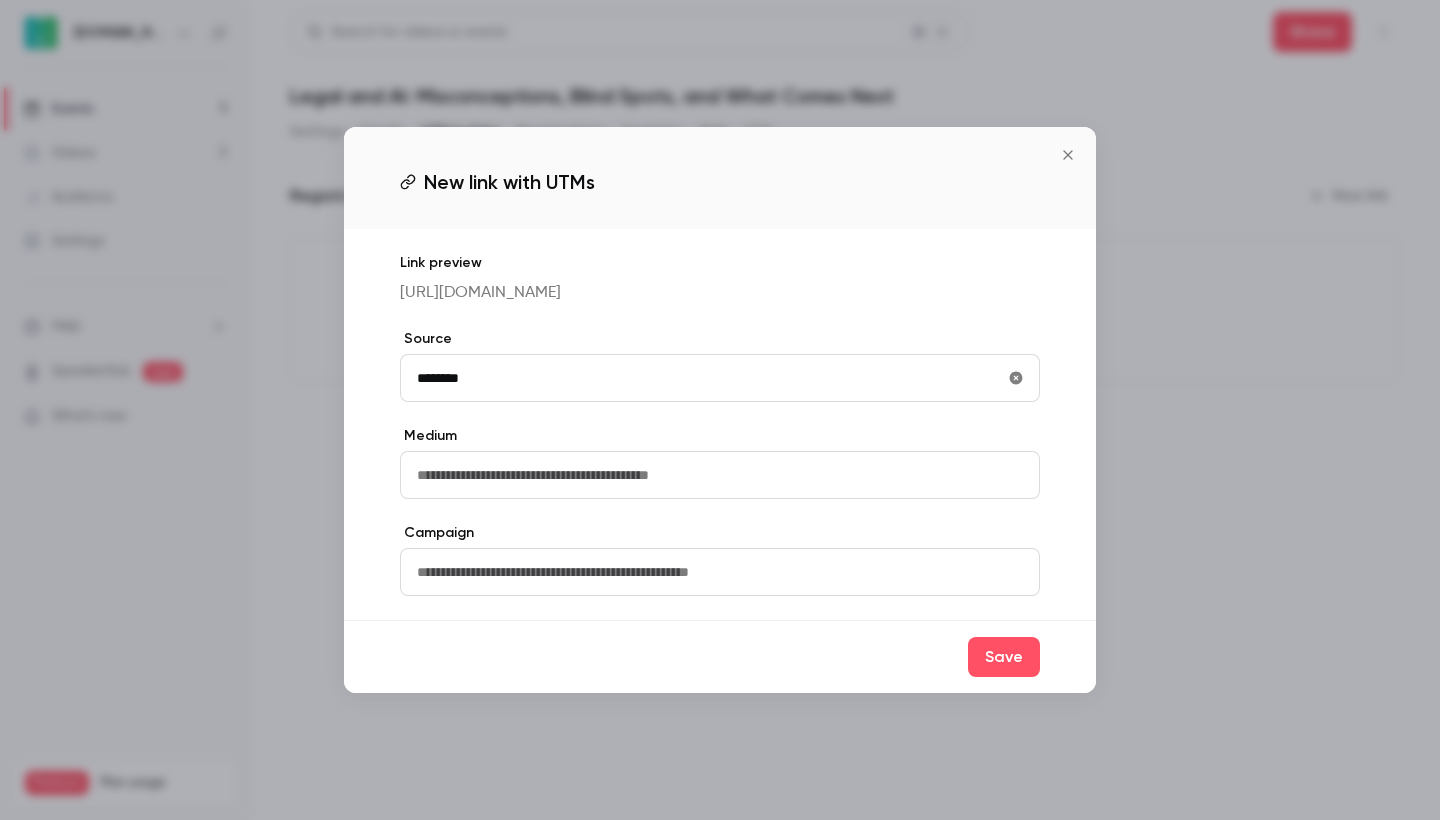 type on "********" 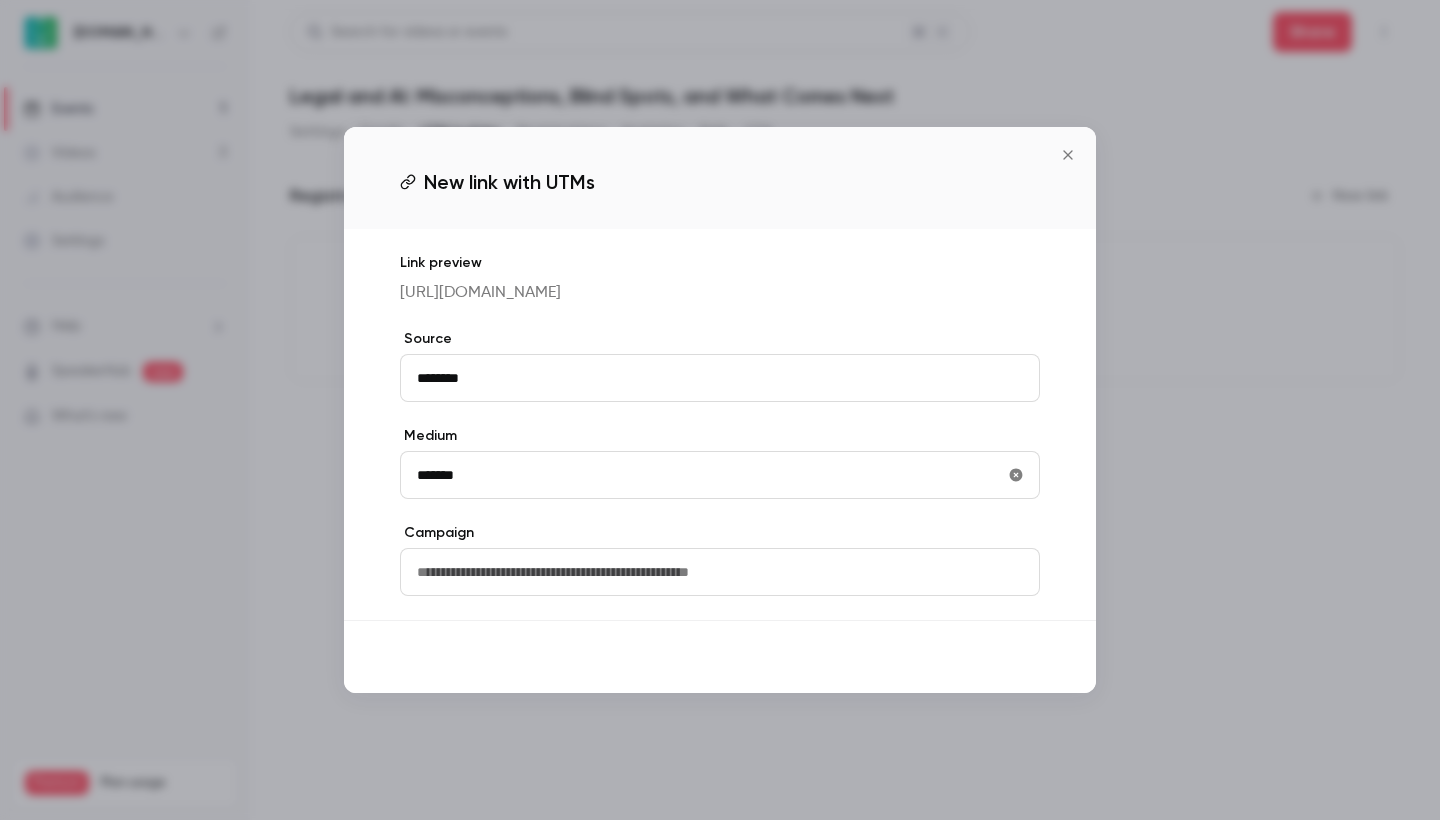 type on "*******" 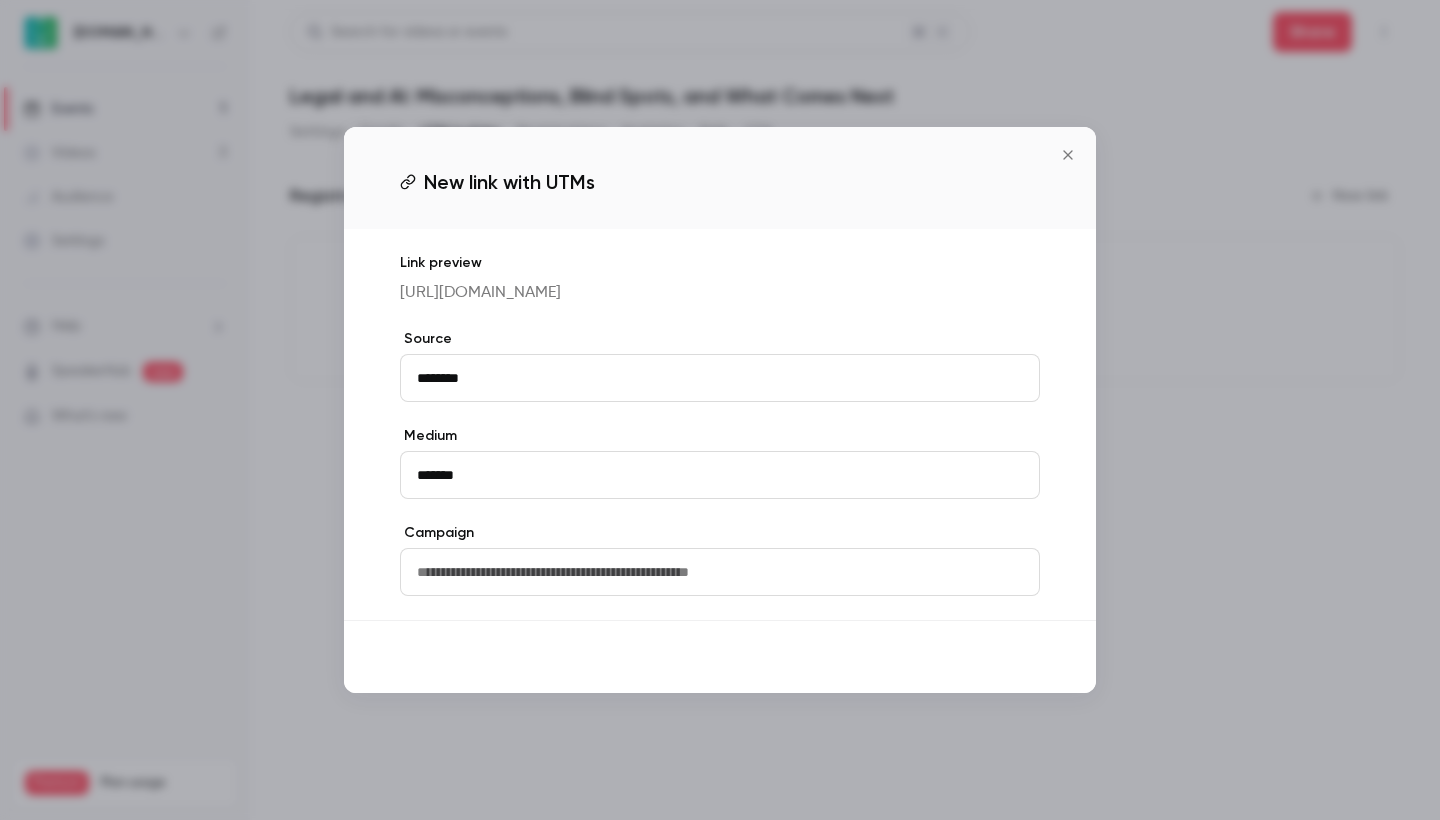 click on "Save" at bounding box center (1004, 657) 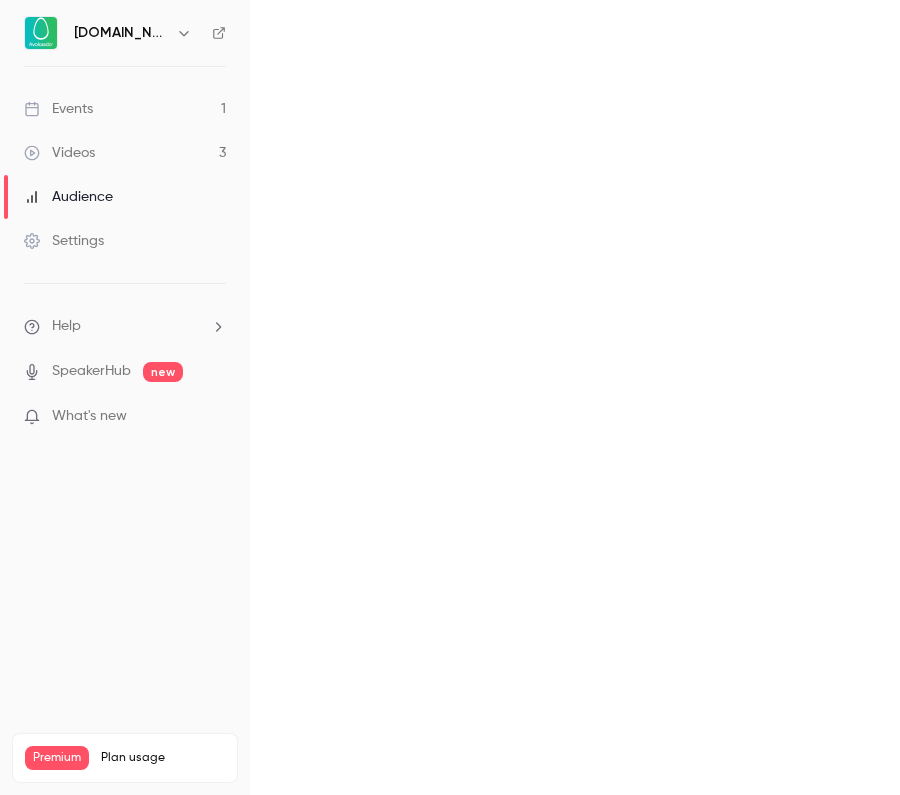 scroll, scrollTop: 0, scrollLeft: 0, axis: both 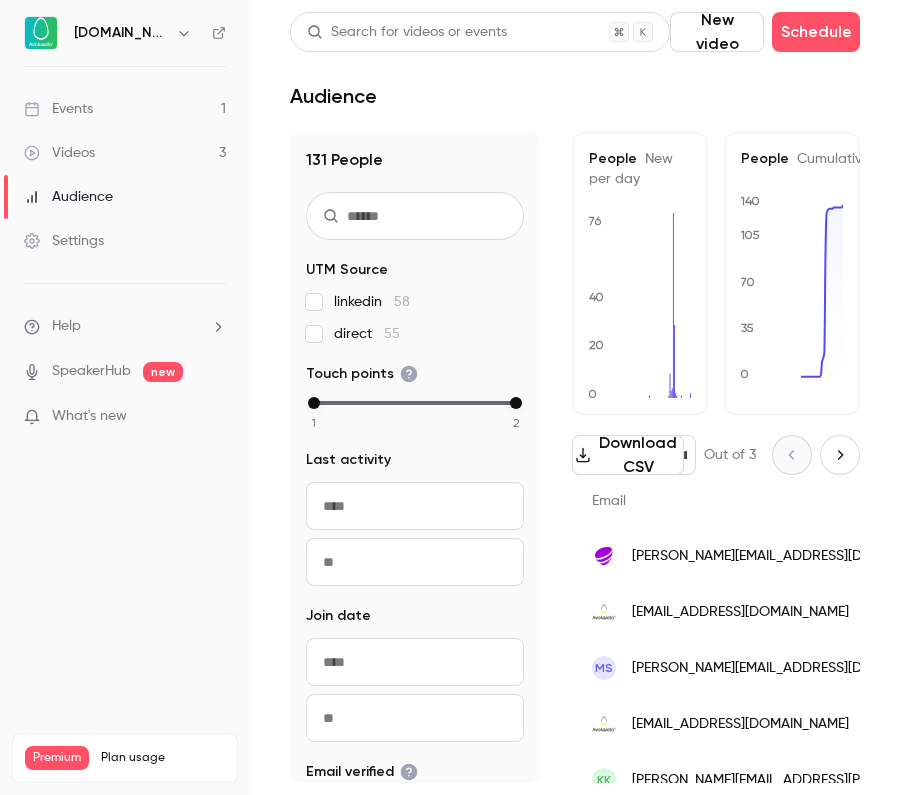 click on "Events 1" at bounding box center [125, 109] 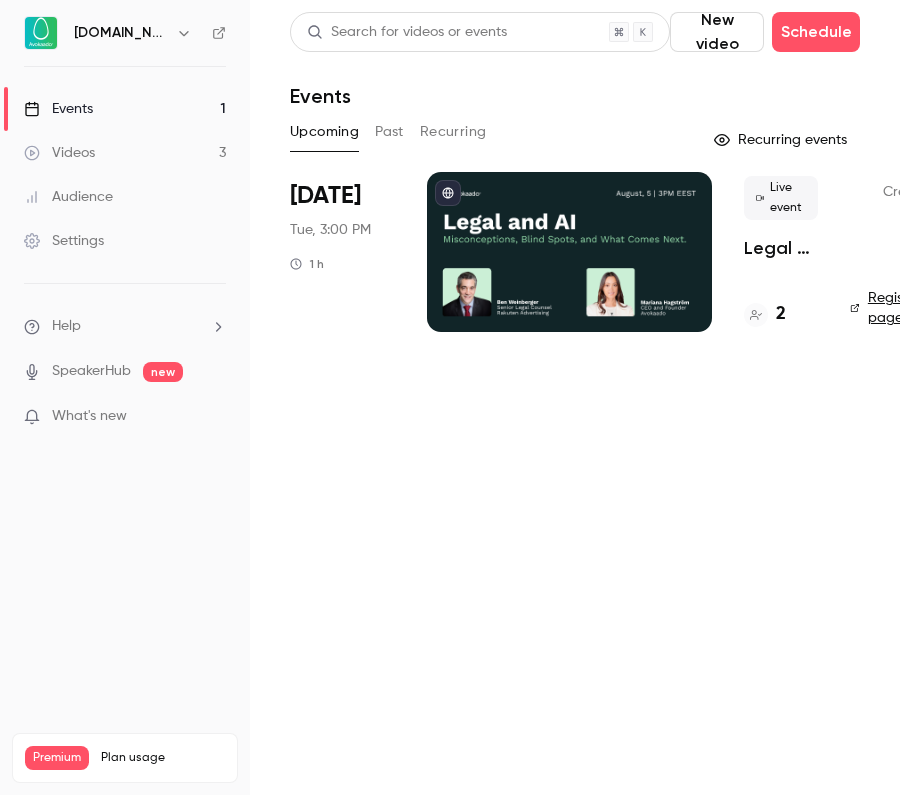 click at bounding box center (569, 252) 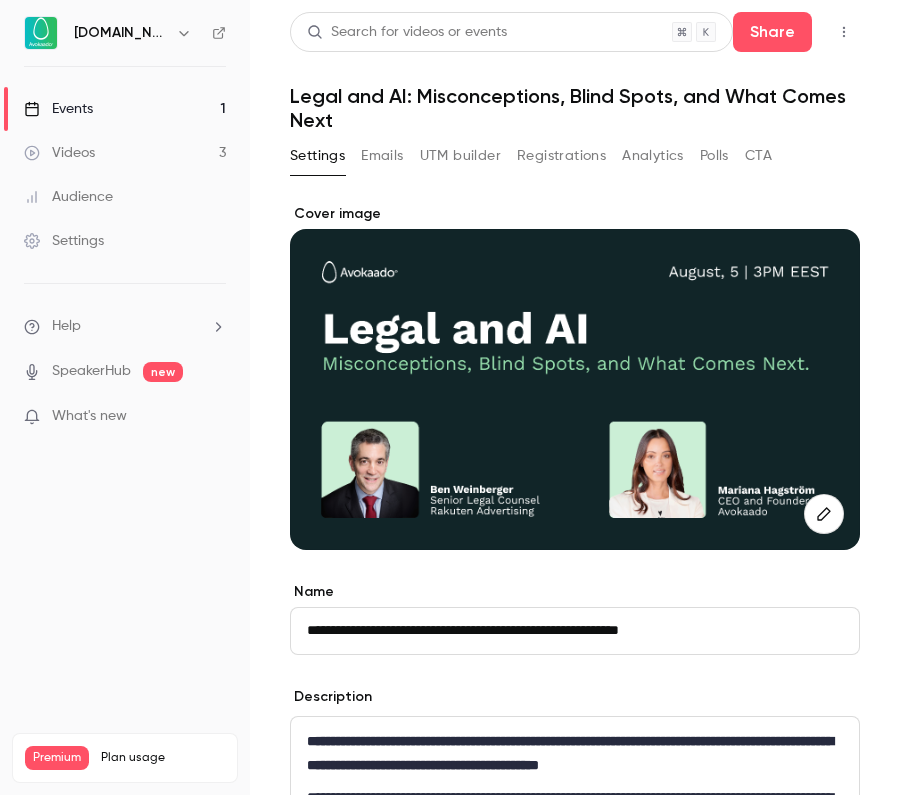 click on "UTM builder" at bounding box center (460, 156) 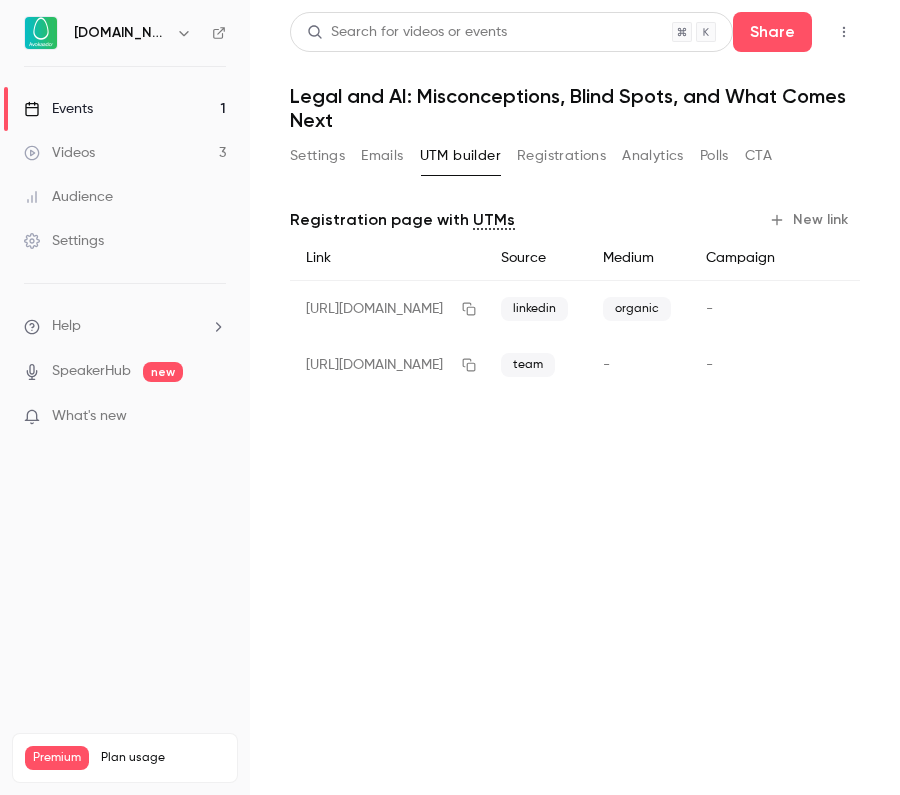 scroll, scrollTop: 0, scrollLeft: 30, axis: horizontal 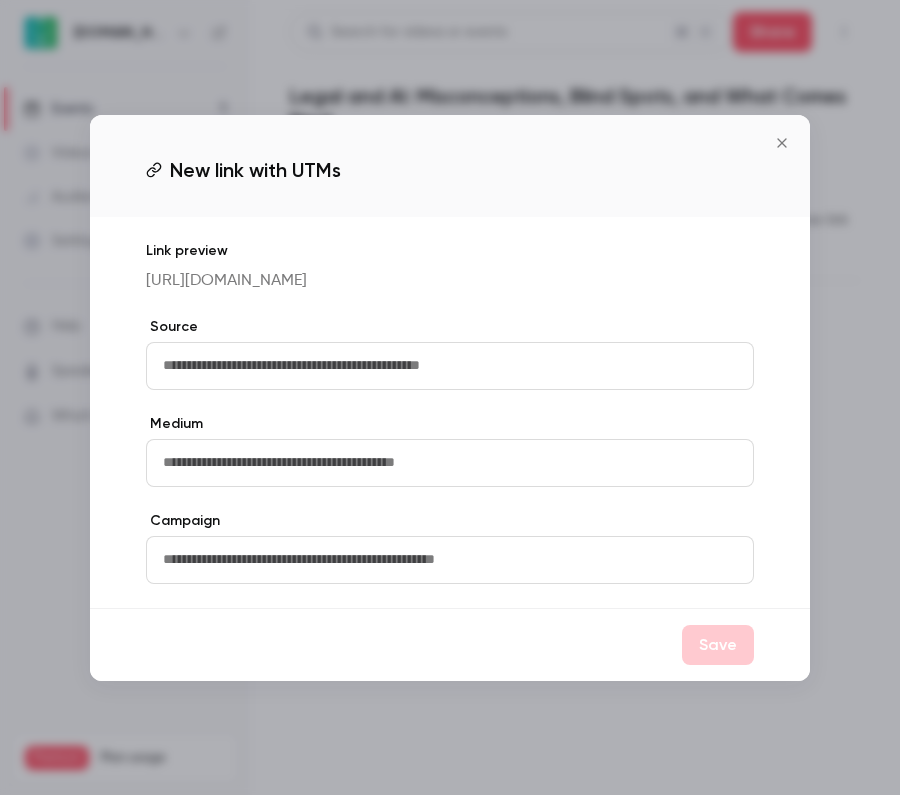 click at bounding box center [450, 366] 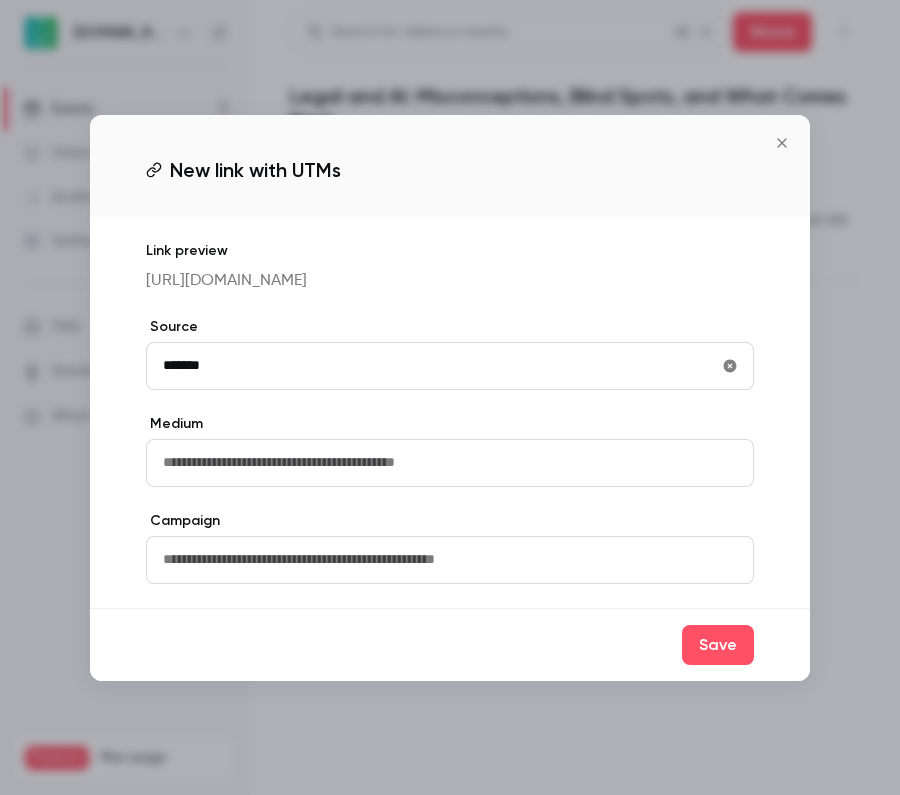 type on "*******" 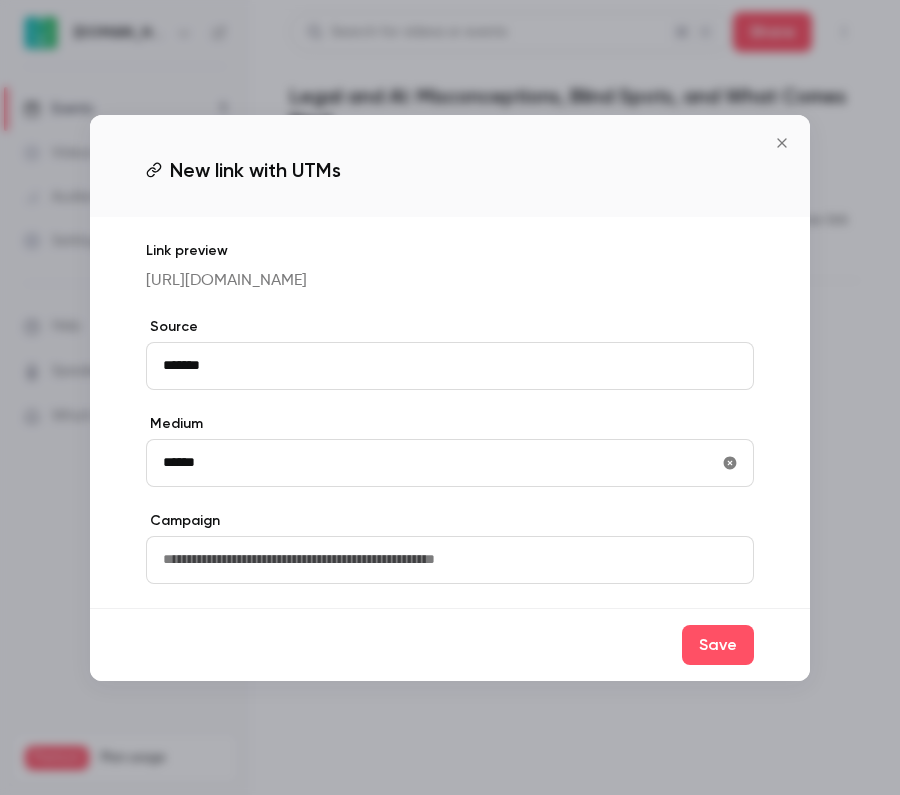 type on "******" 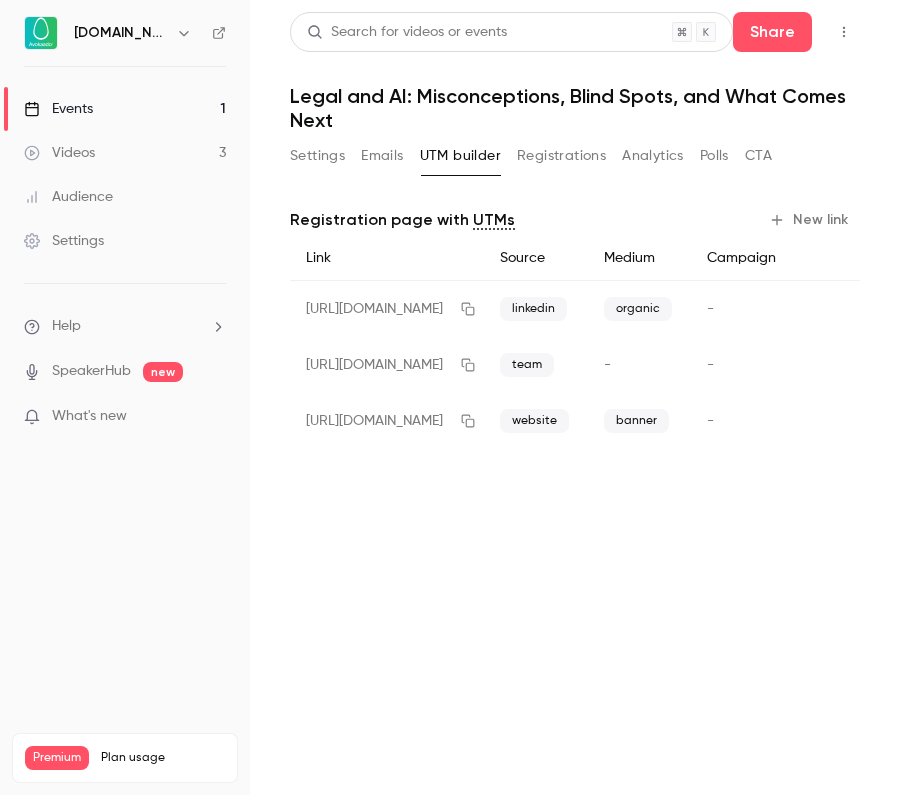 click on "New link" at bounding box center (810, 220) 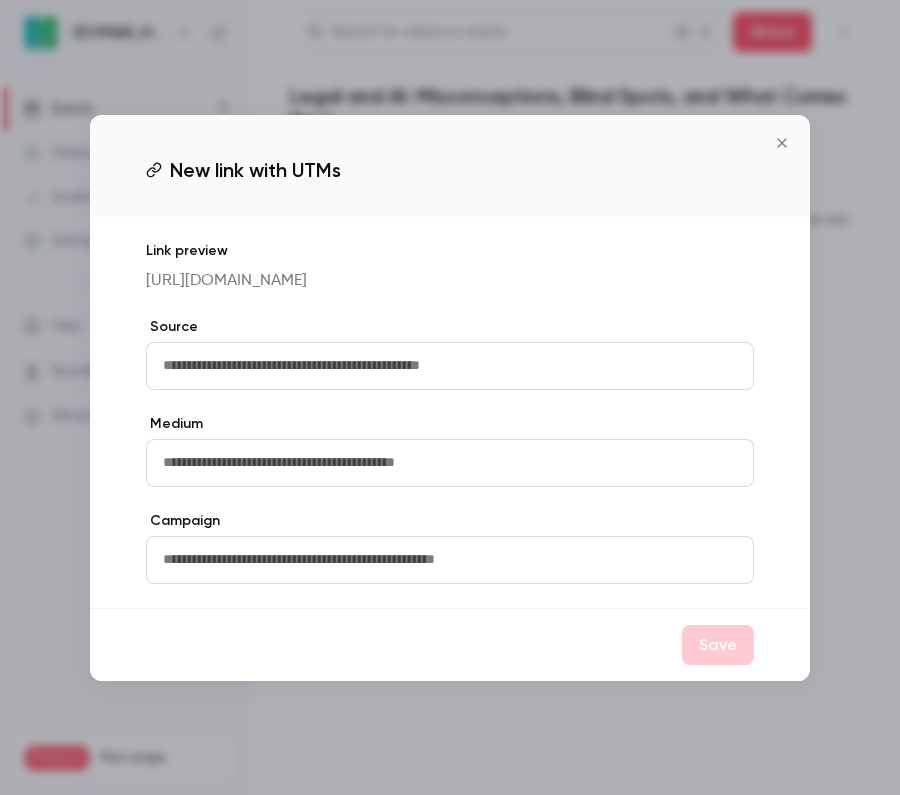click at bounding box center [450, 366] 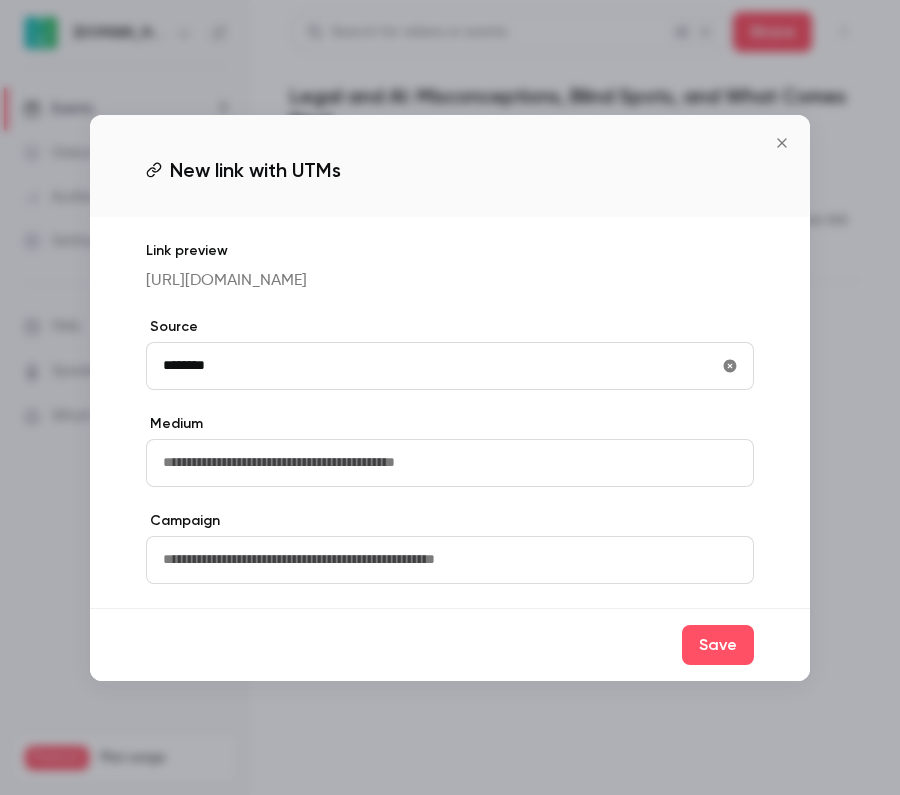type on "********" 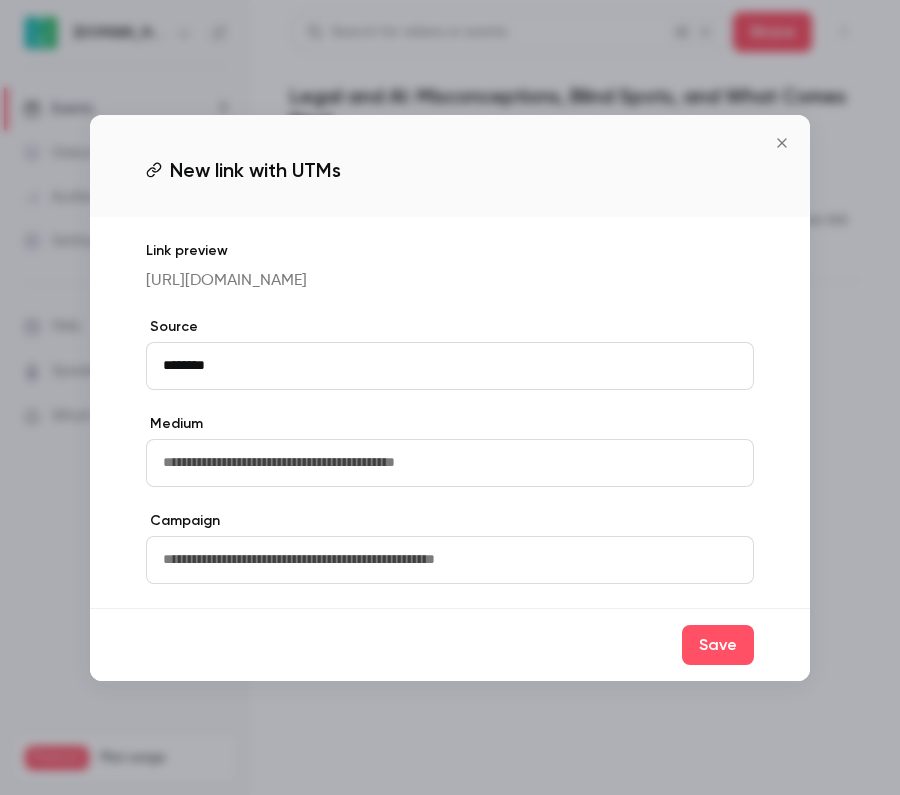 click at bounding box center (450, 463) 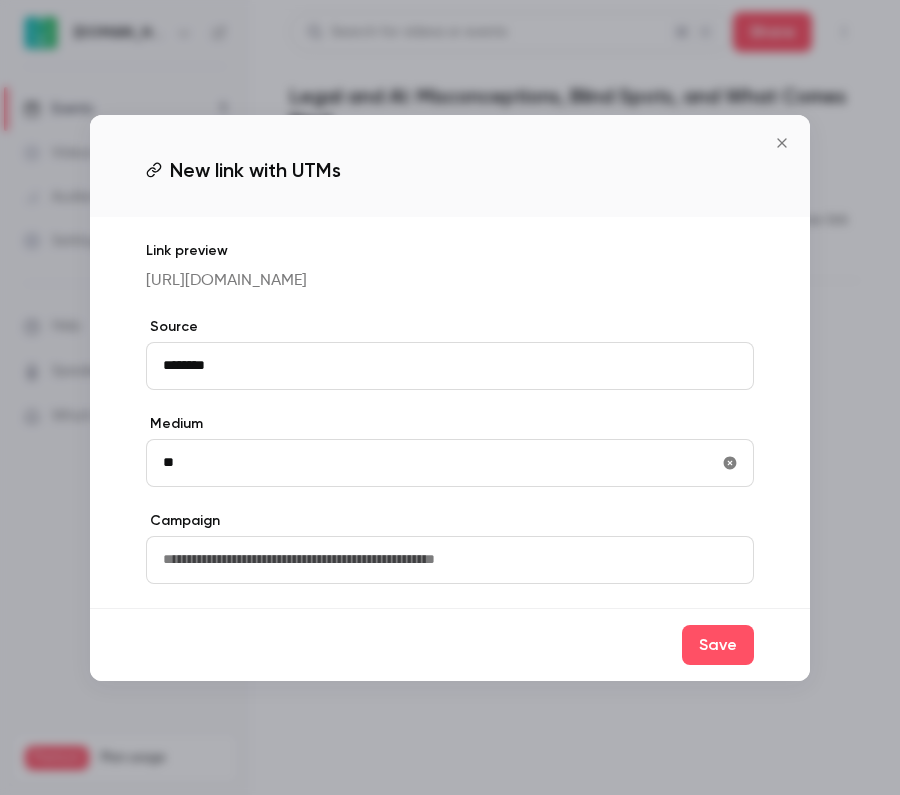 type on "**" 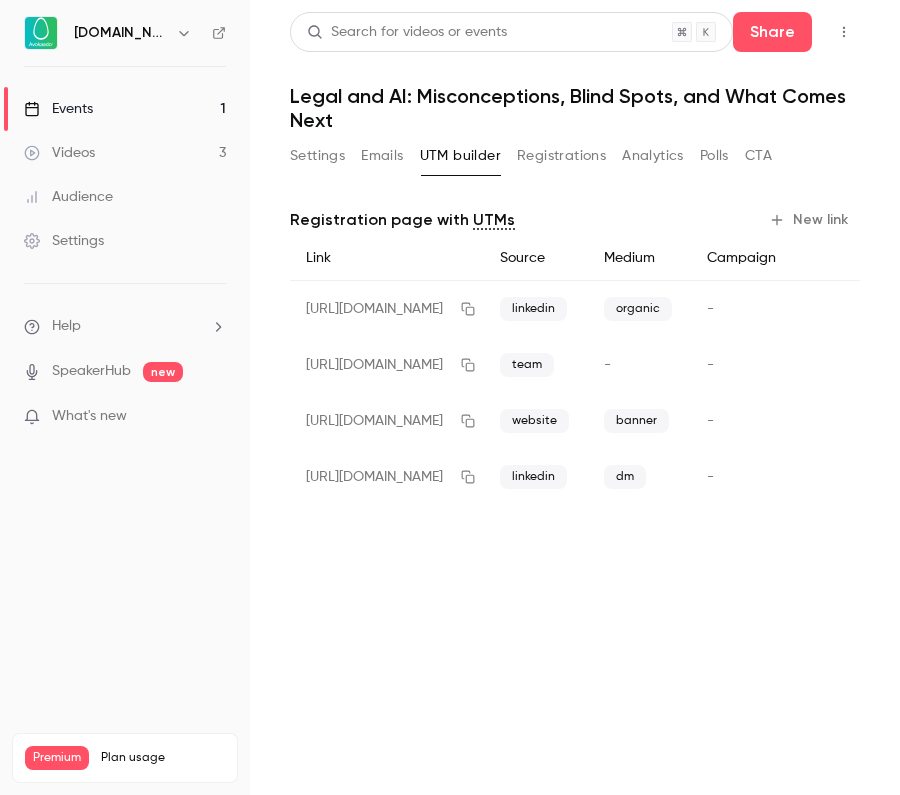 click on "New link" at bounding box center [810, 220] 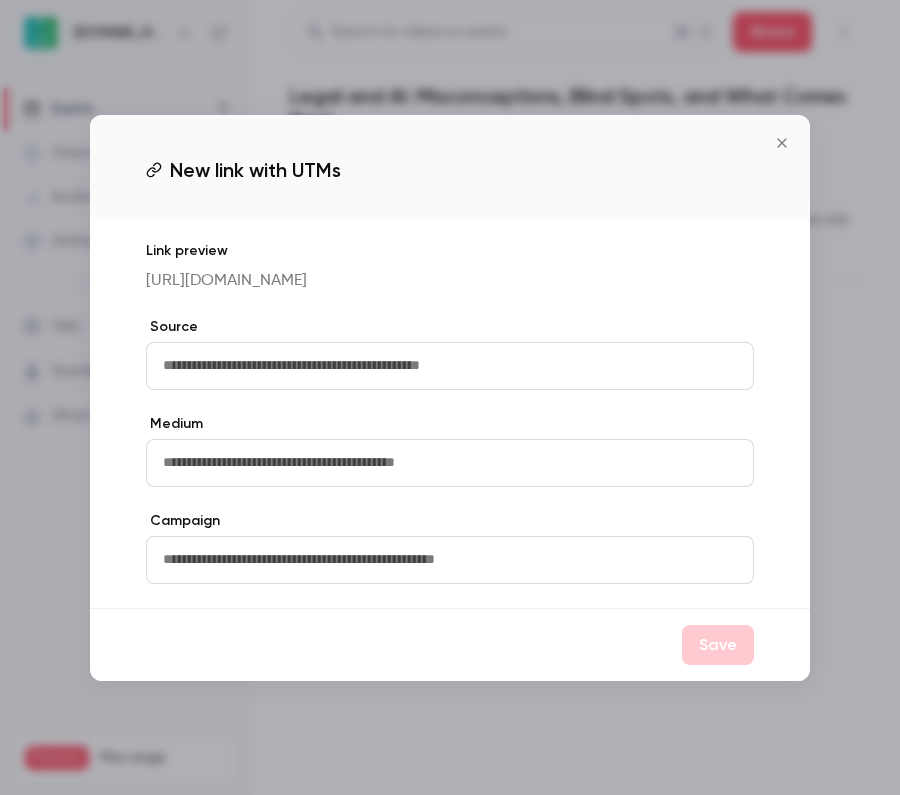 click 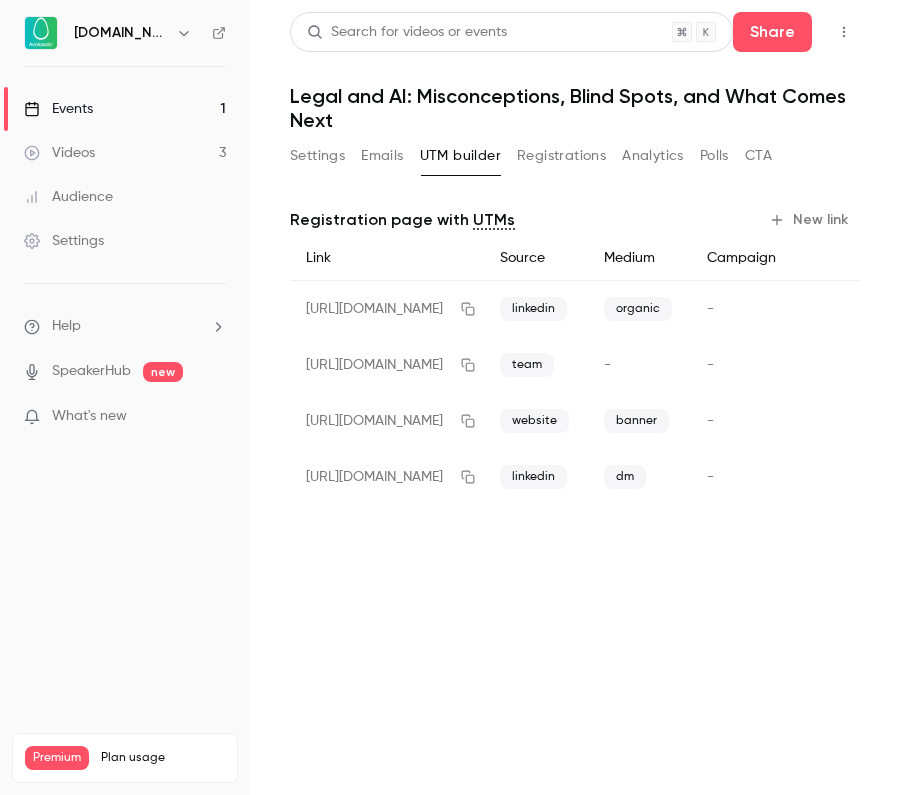 click on "Search for videos or events Share Legal and AI: Misconceptions, Blind Spots, and What Comes Next Settings Emails UTM builder Registrations Analytics Polls CTA Registration page with UTMs New link Link Source Medium Campaign https://watch.getcontrast.io/register/avokaado-legal-and-ai-misconceptions?utm_source=linkedin&utm_medium=organic linkedin organic - https://watch.getcontrast.io/register/avokaado-legal-and-ai-misconceptions?utm_source=team team - - https://watch.getcontrast.io/register/avokaado-legal-and-ai-misconceptions?utm_source=website&utm_medium=banner website banner - https://watch.getcontrast.io/register/avokaado-legal-and-ai-misconceptions?utm_source=linkedin&utm_medium=dm linkedin dm -" at bounding box center (575, 397) 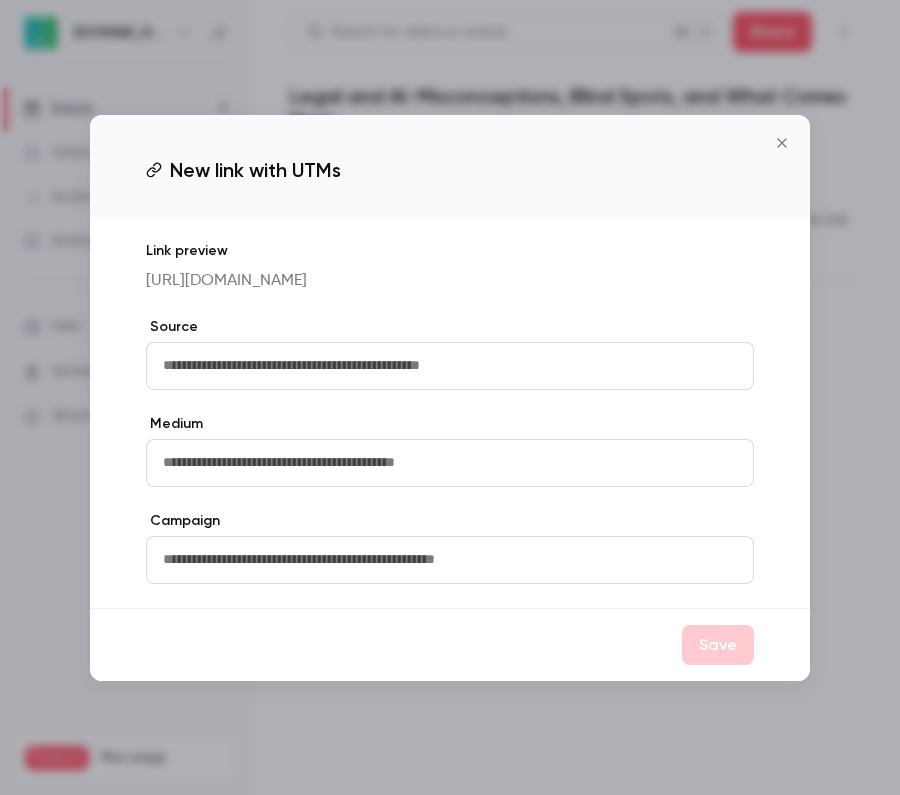 click at bounding box center [450, 366] 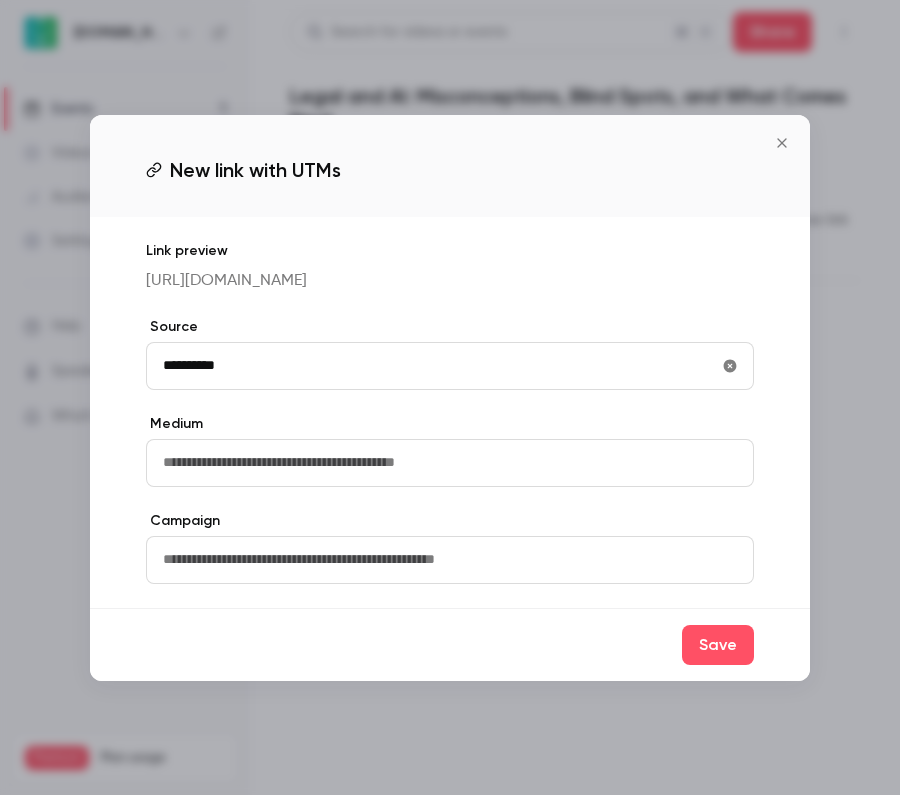 type on "**********" 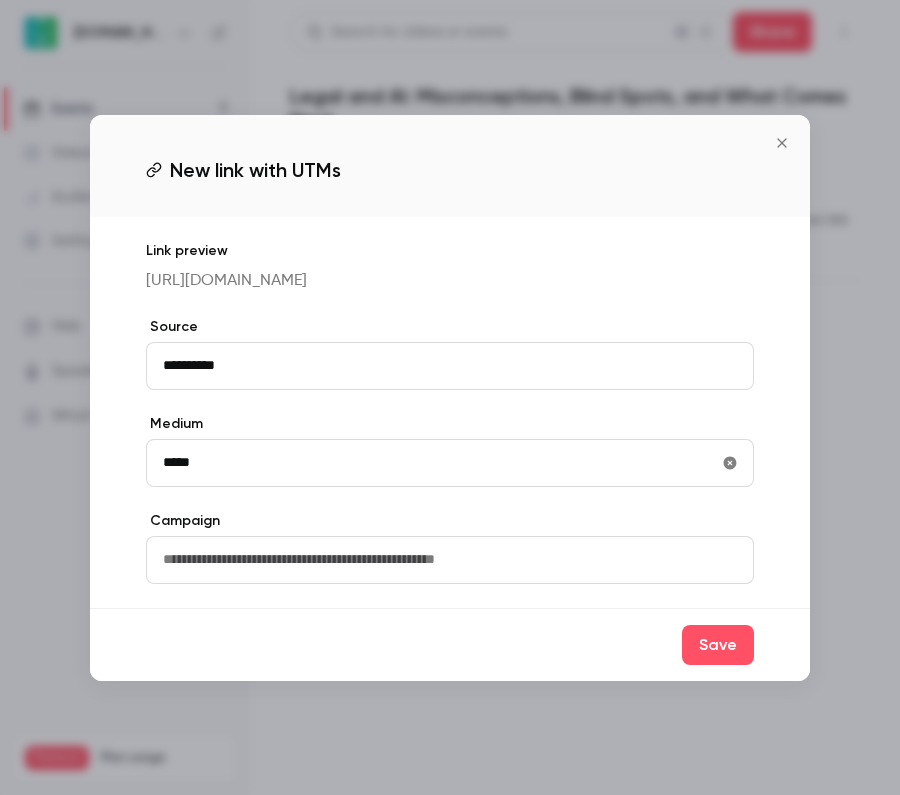 type on "*****" 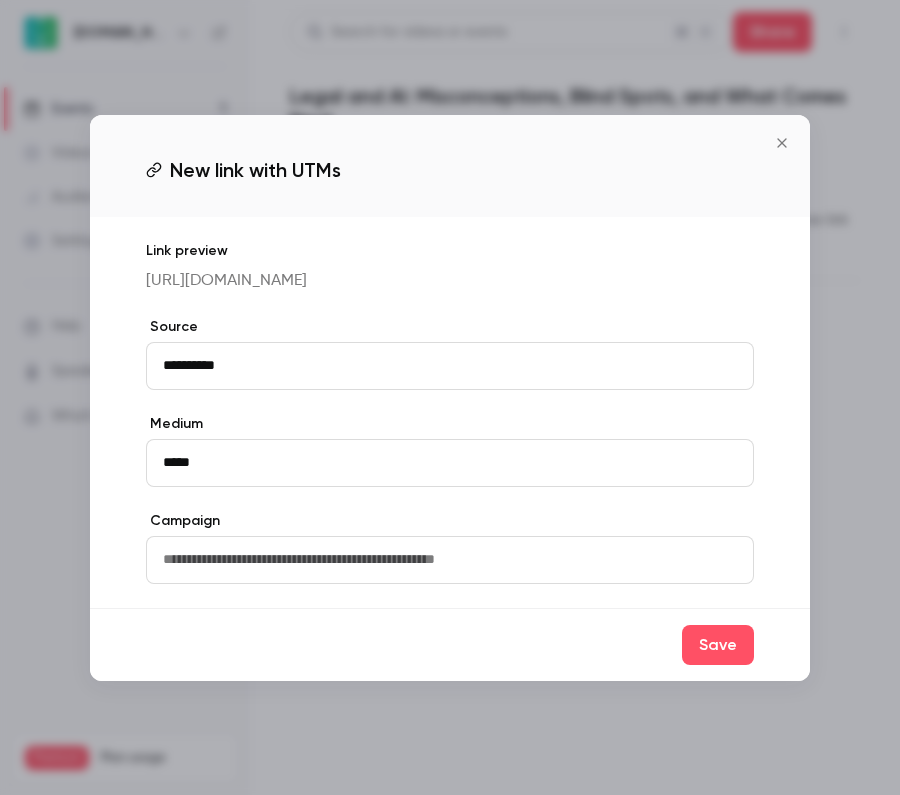 click at bounding box center (450, 560) 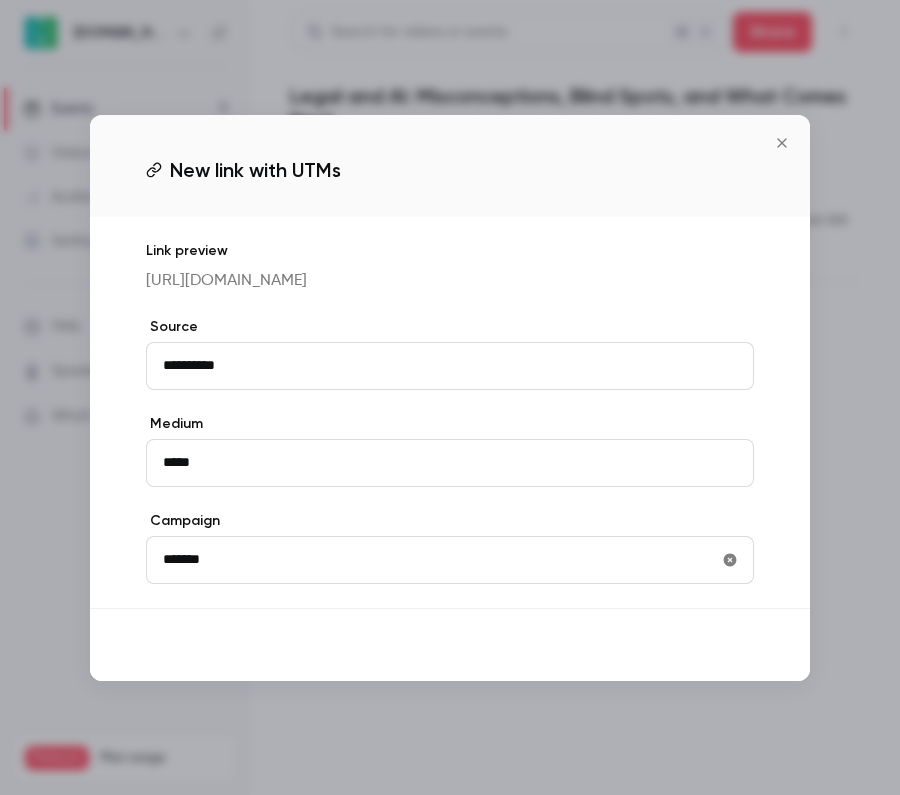 type on "*******" 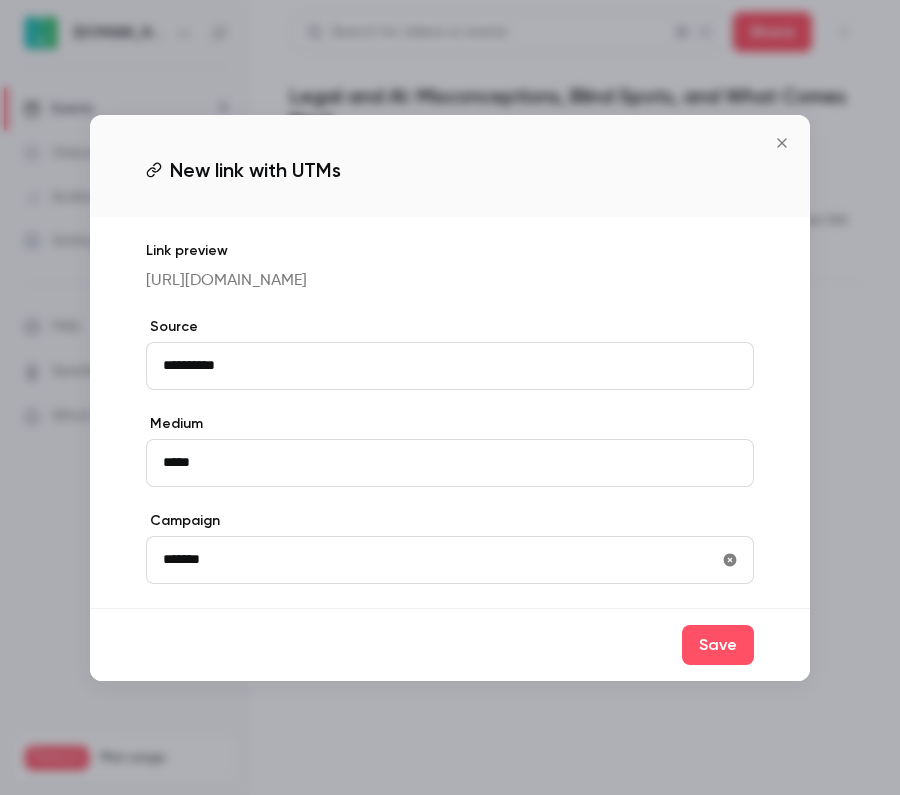 click on "Save" at bounding box center [718, 645] 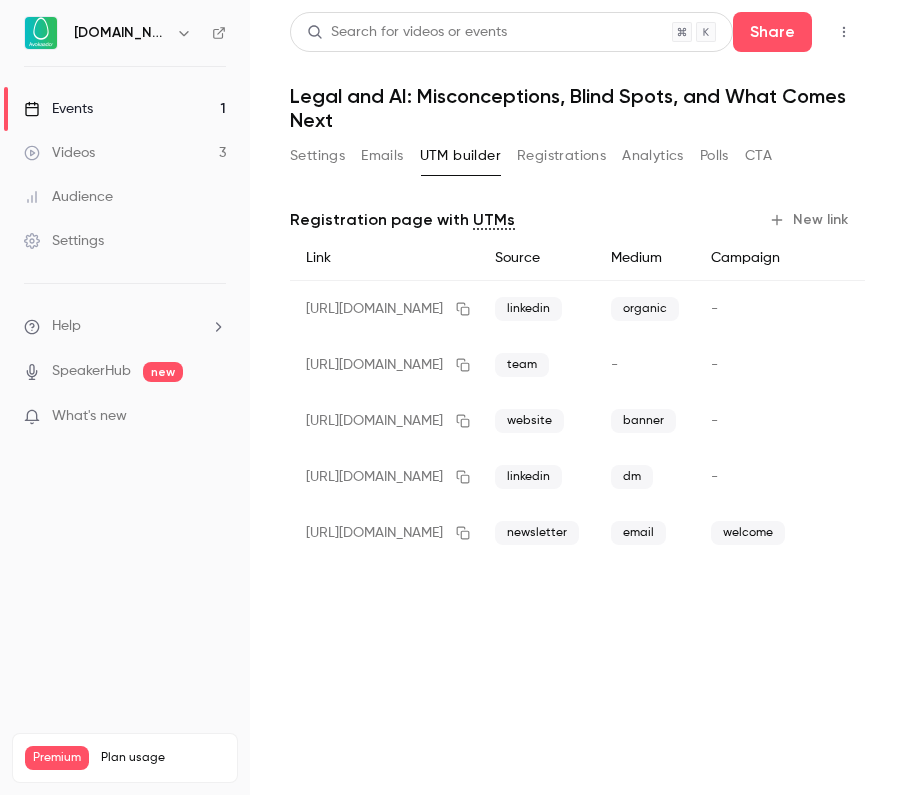 click on "New link" at bounding box center (810, 220) 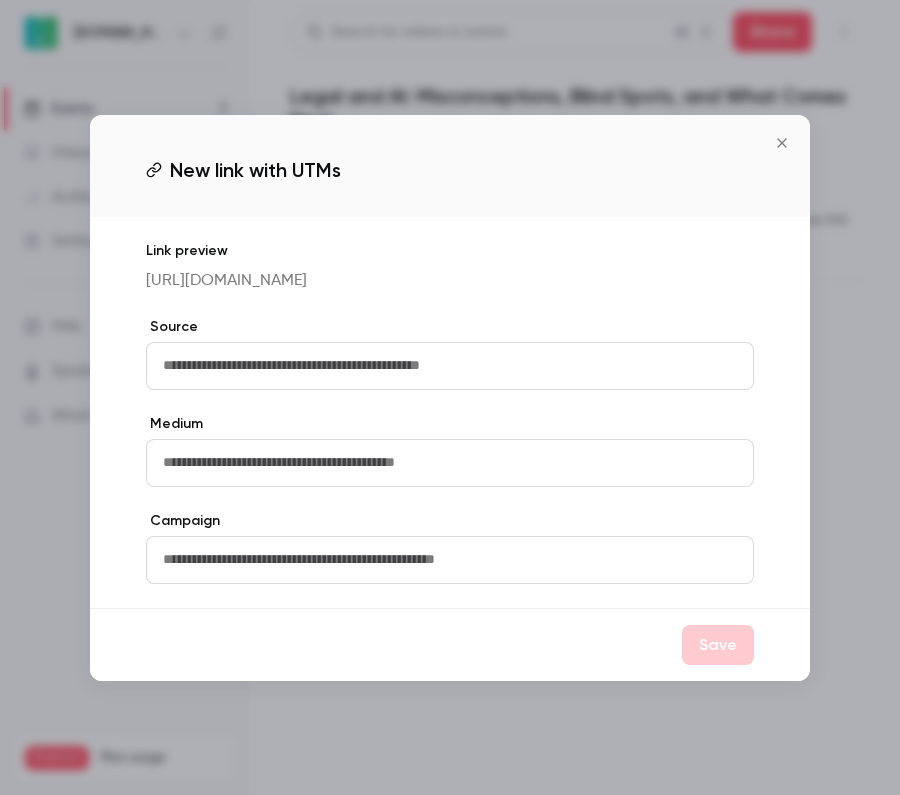 click at bounding box center [450, 366] 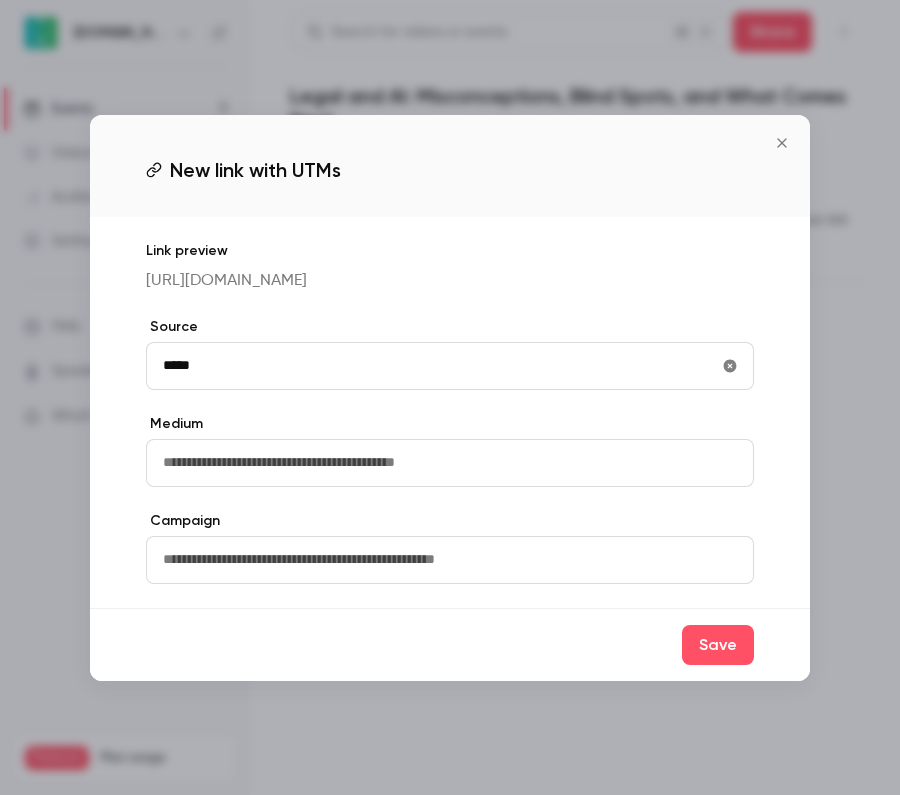 type on "*****" 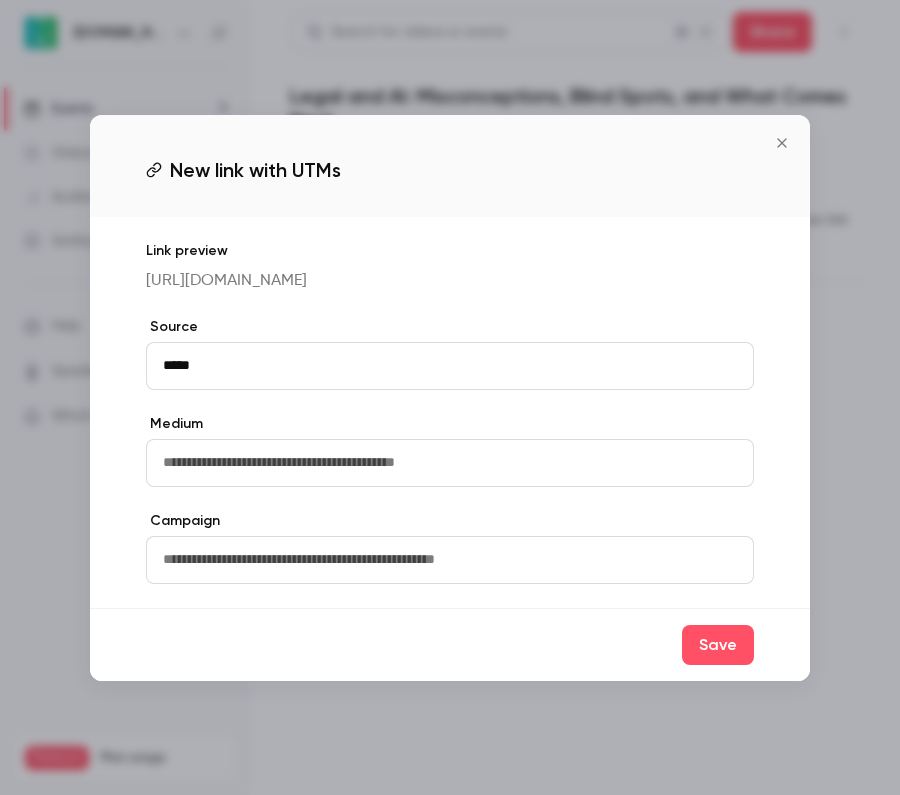 click at bounding box center (450, 463) 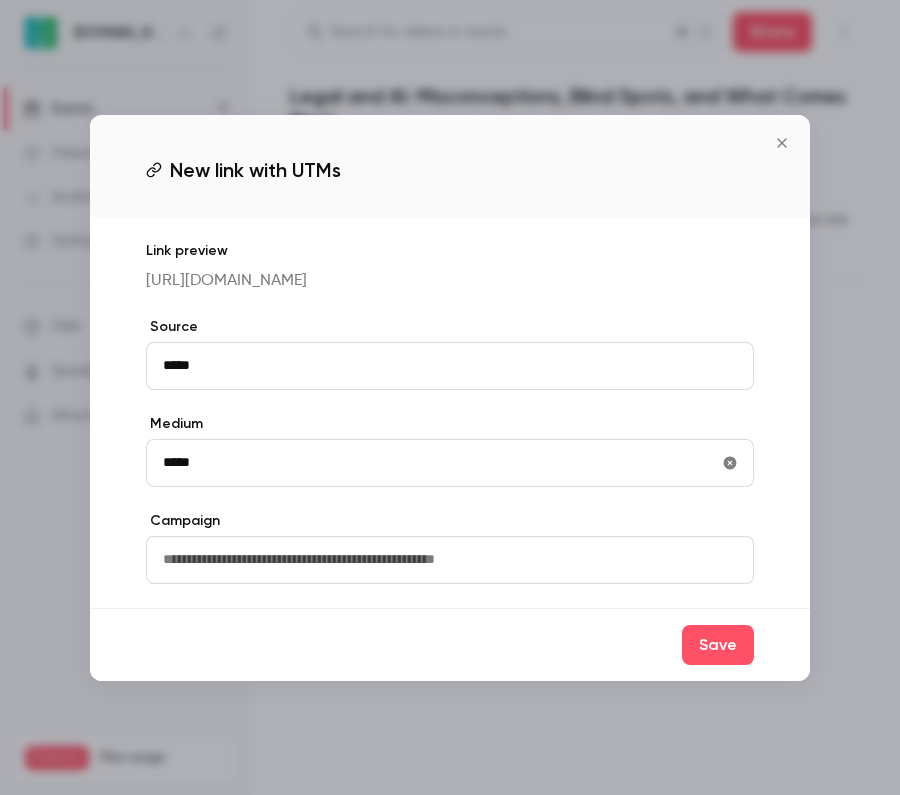 type on "*****" 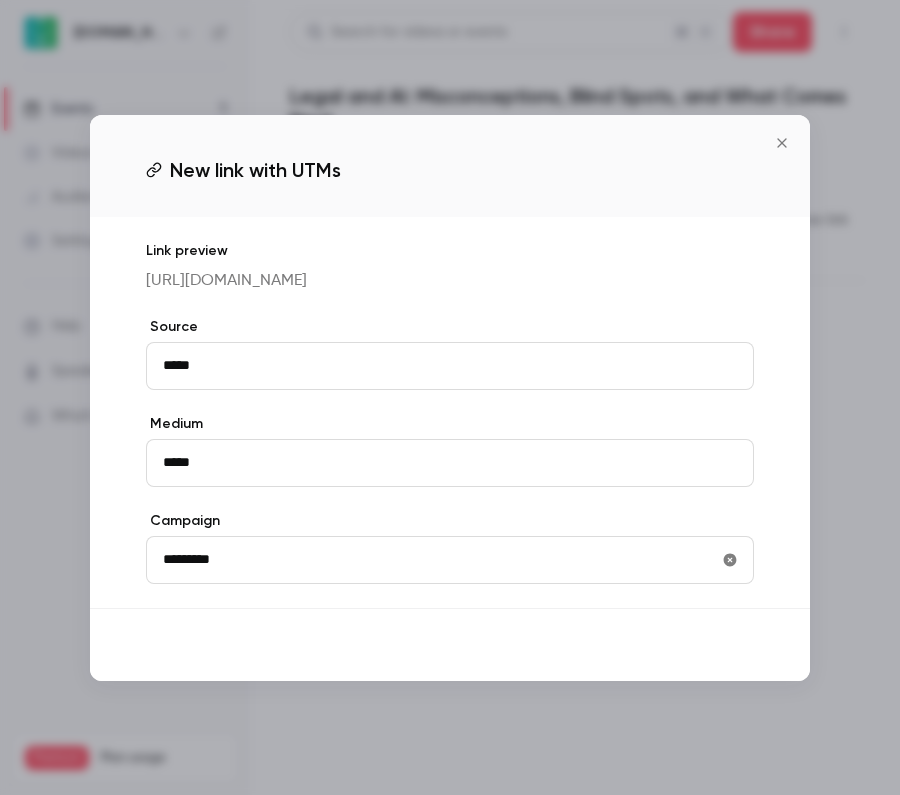 type on "*********" 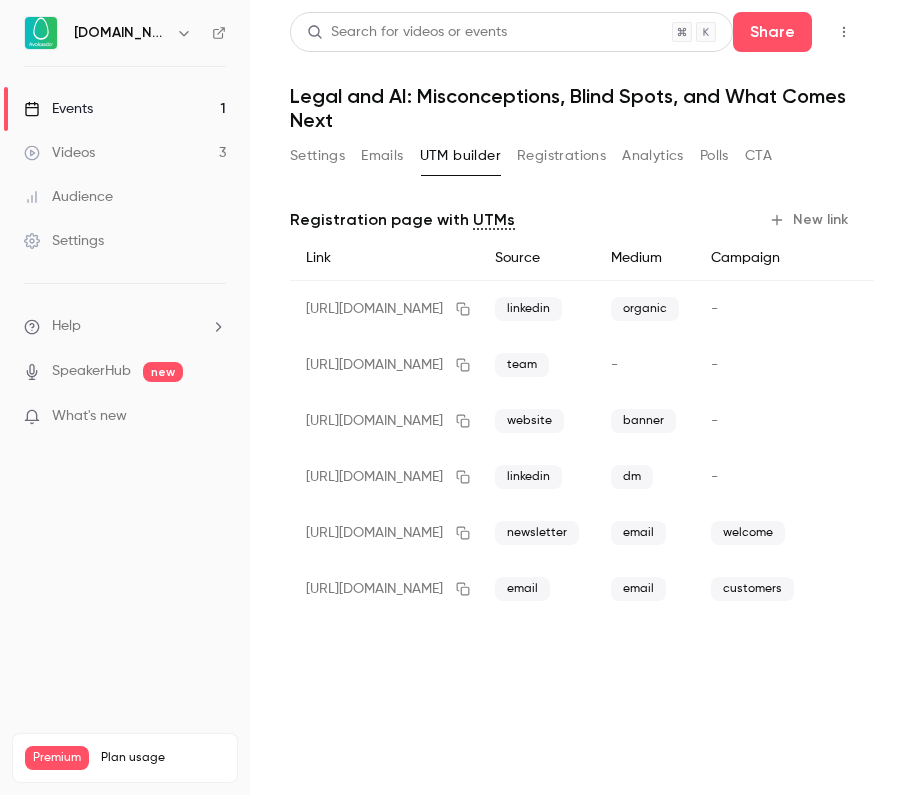 click on "New link" at bounding box center (810, 220) 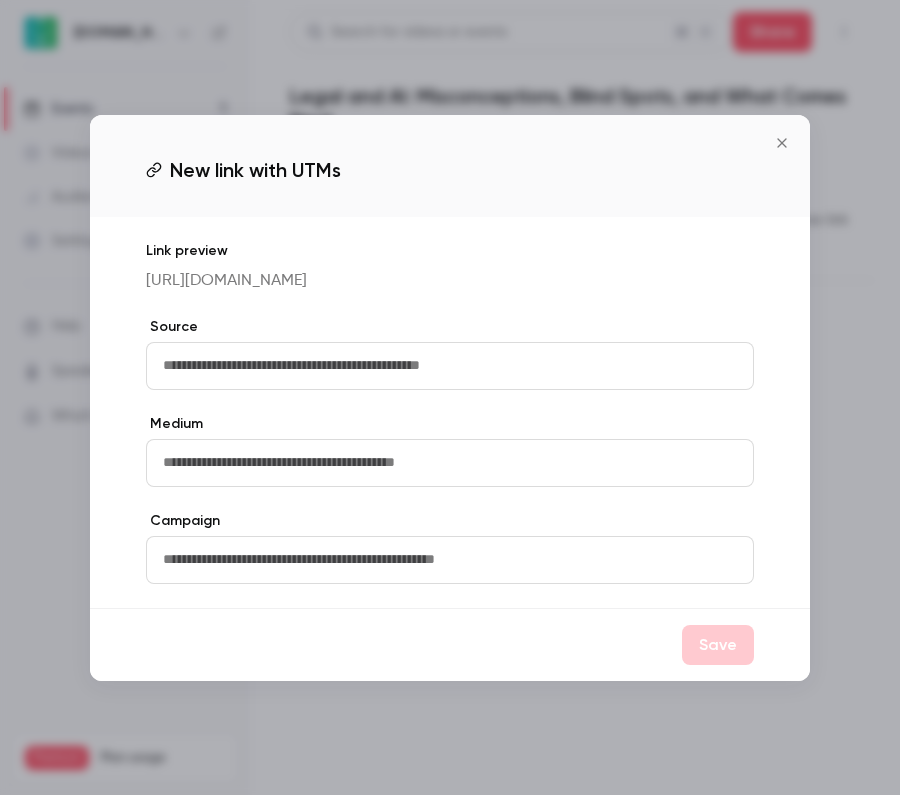 click at bounding box center [450, 366] 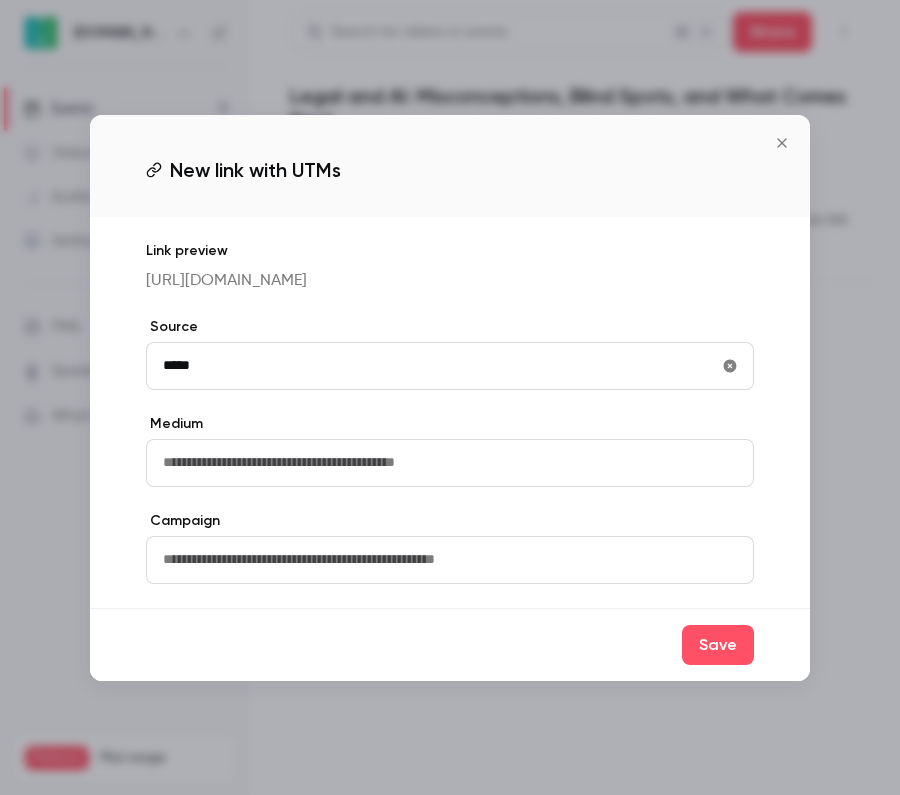 type on "*****" 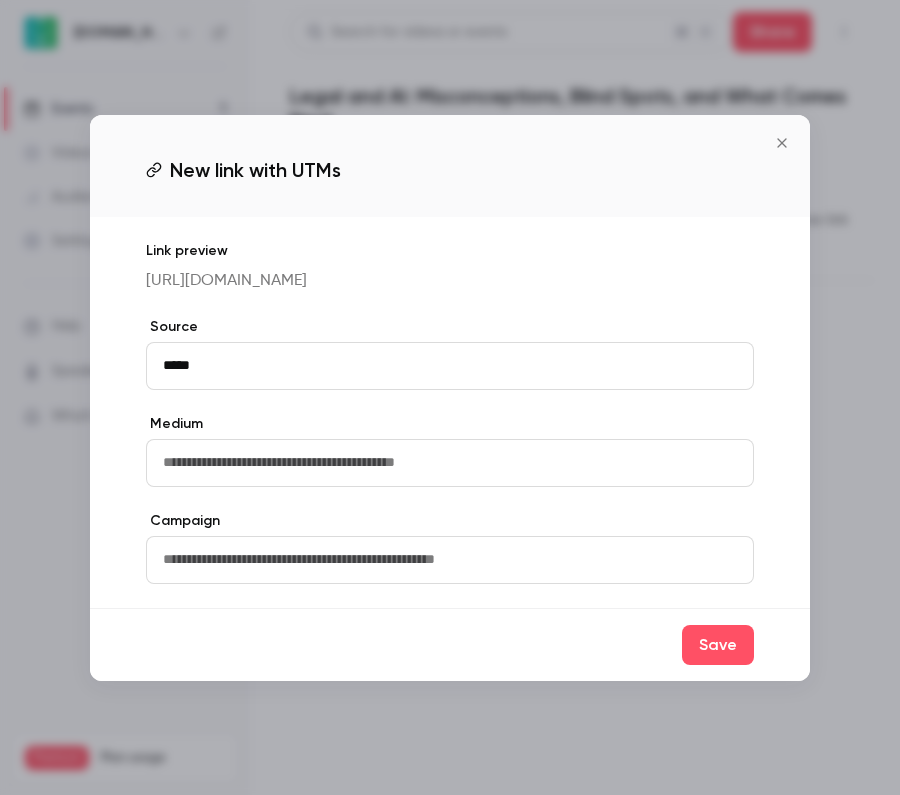 click at bounding box center (450, 463) 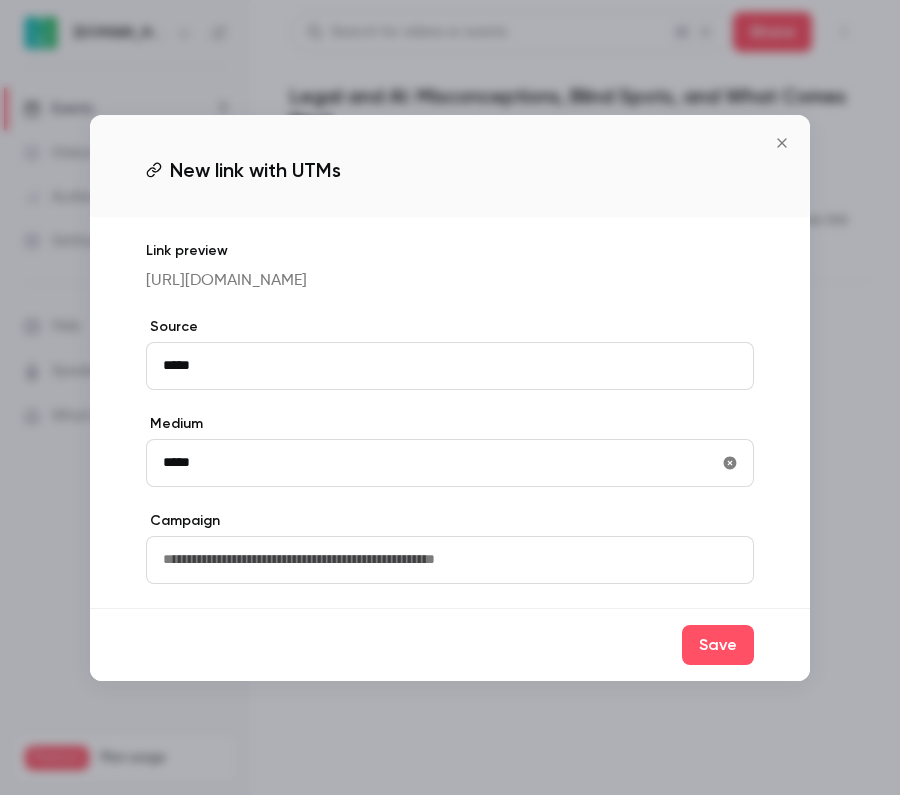 type on "*****" 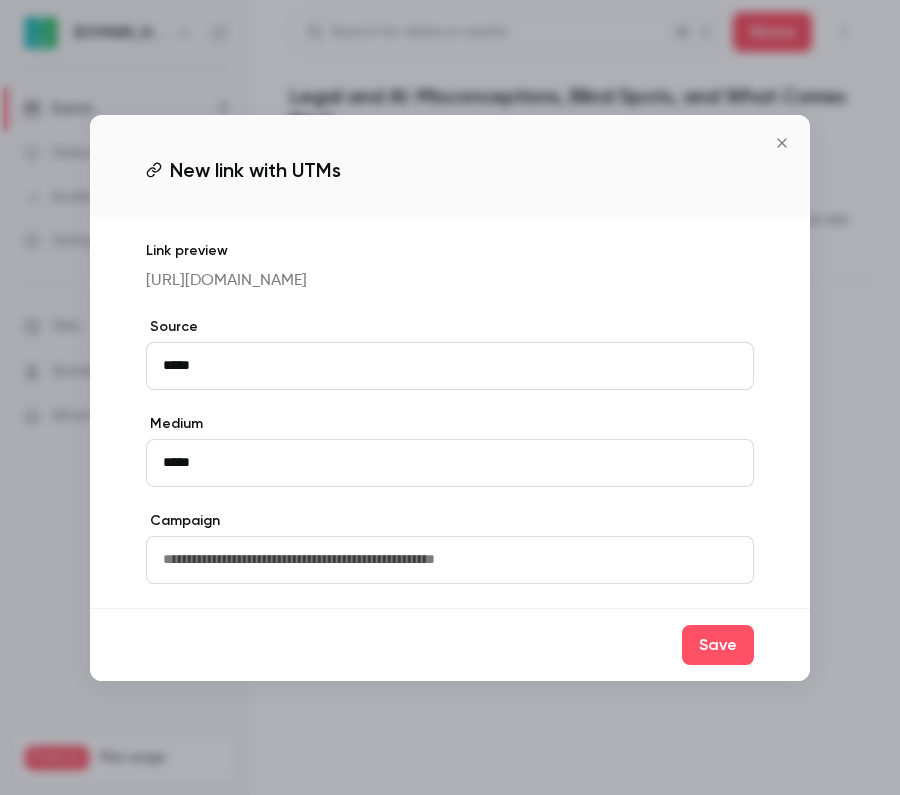 click at bounding box center (450, 560) 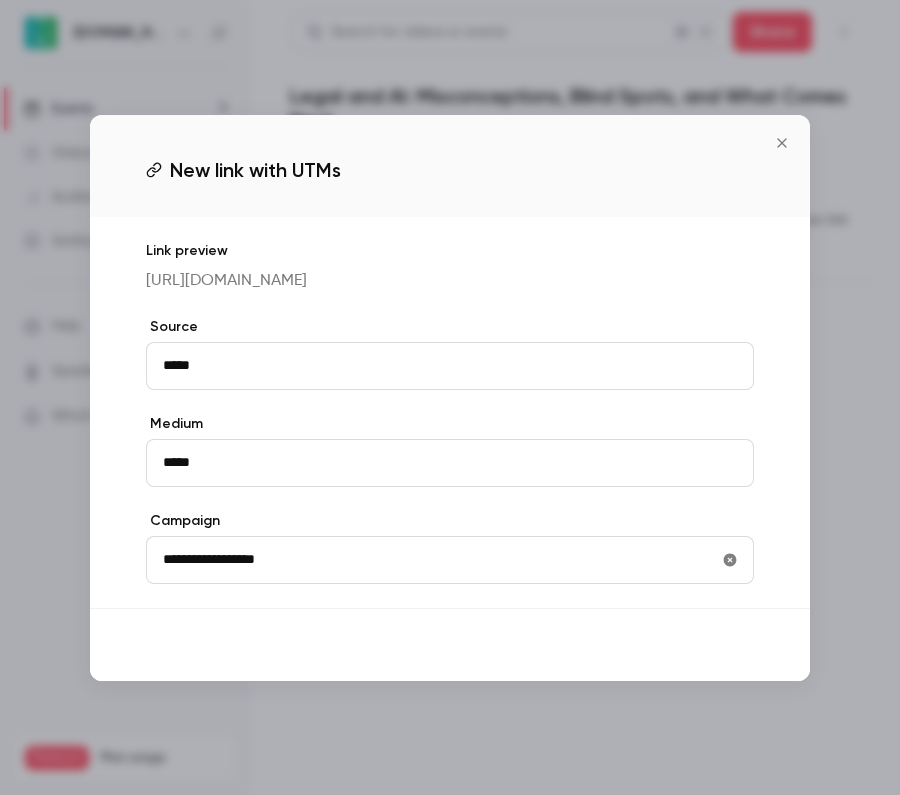 type on "**********" 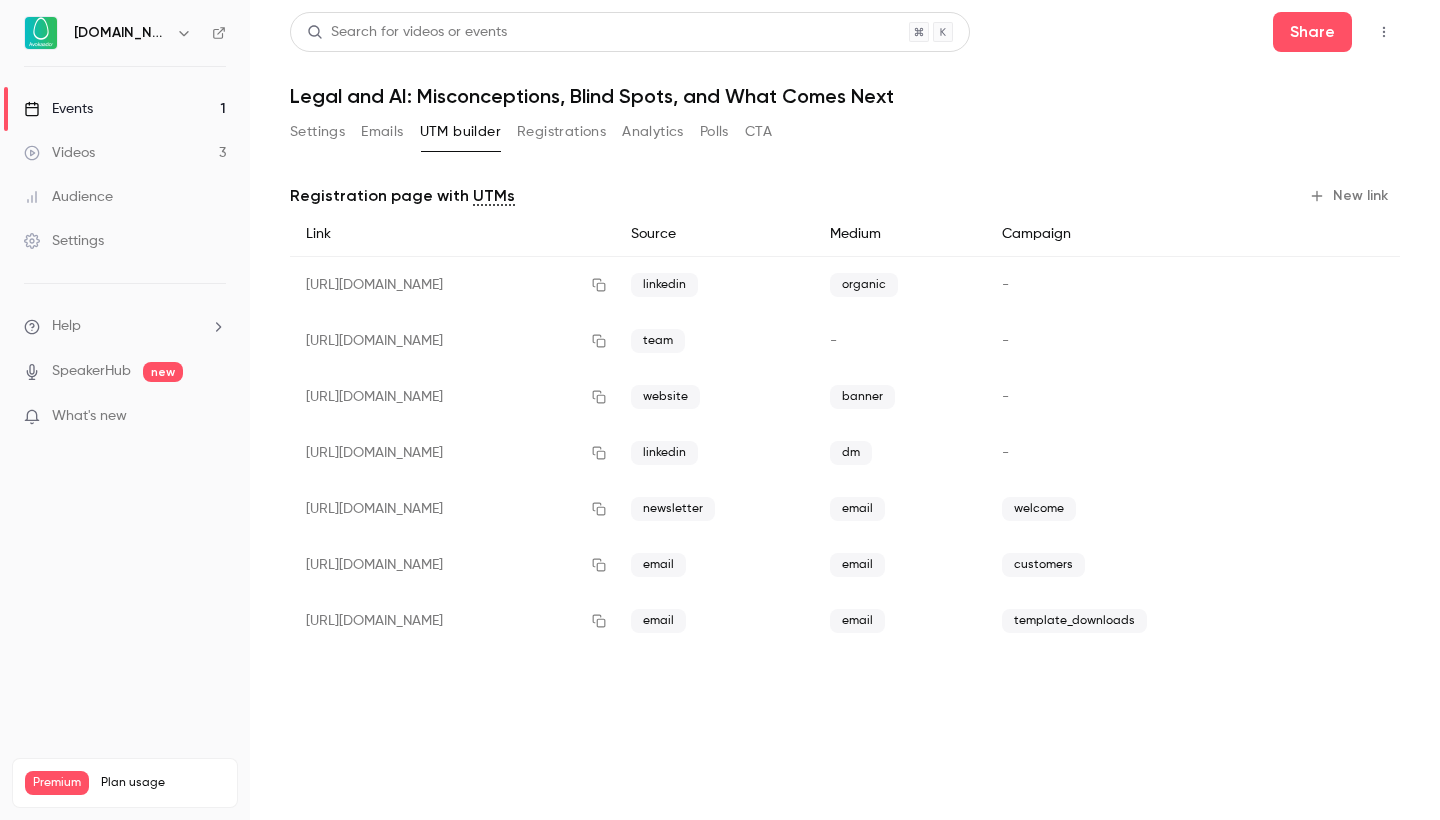 scroll, scrollTop: 0, scrollLeft: 0, axis: both 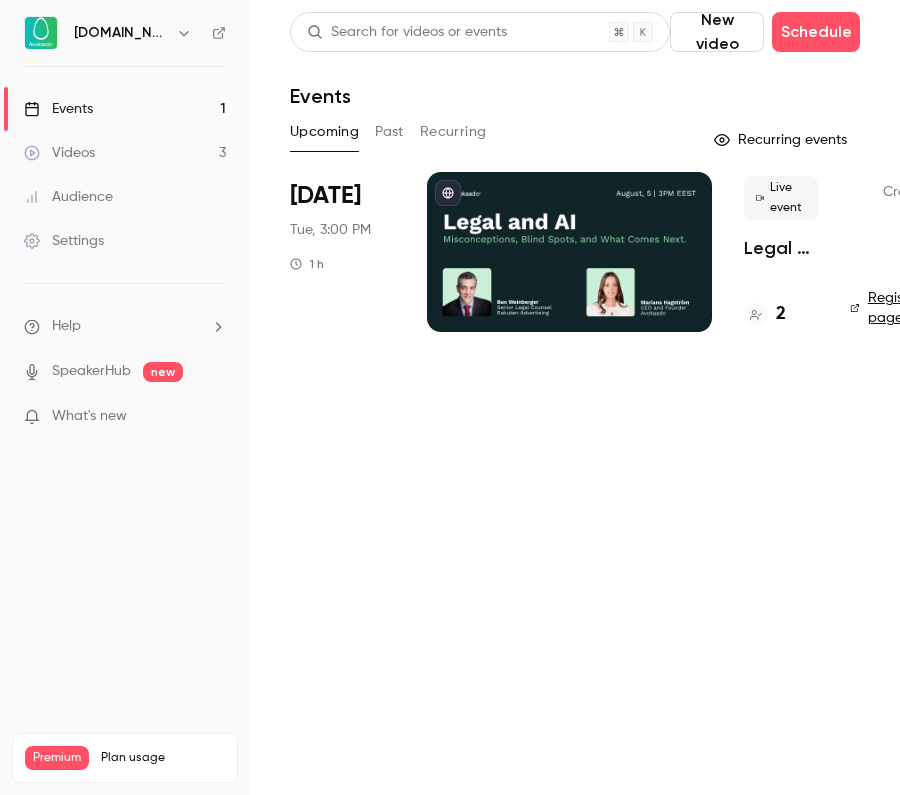 click on "Search for videos or events New video Schedule Events Upcoming Past Recurring Recurring events [DATE] Tue, 3:00 PM 1 h Live event Legal and AI: Misconceptions, Blind Spots, and What Comes Next 2 Created by MS Registration page Enter Studio" at bounding box center (575, 397) 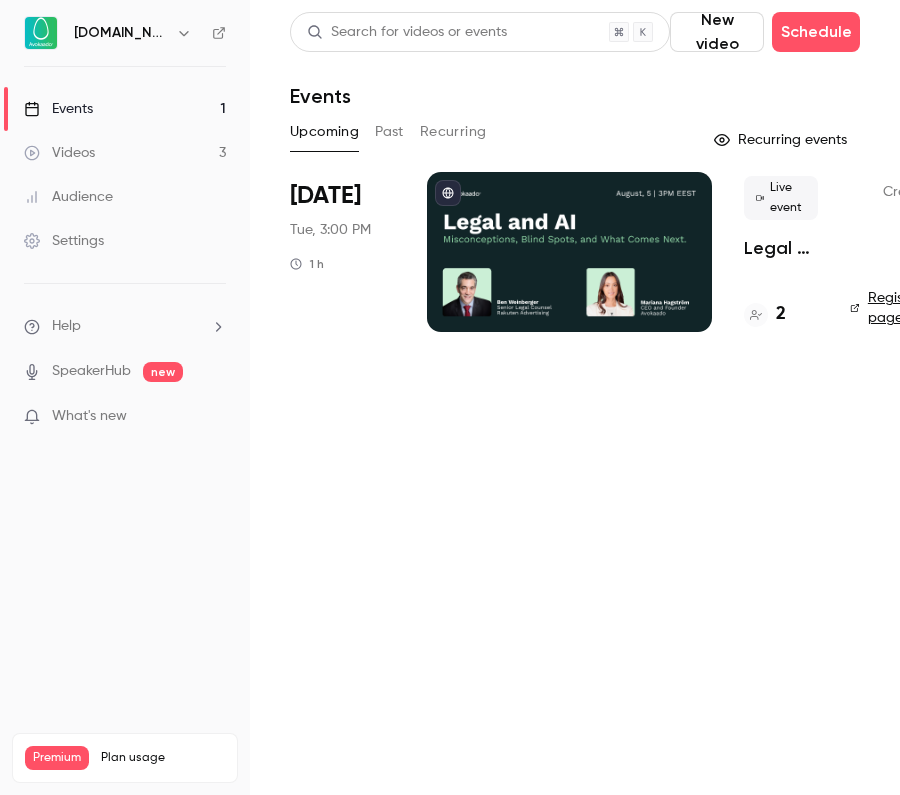 click on "Videos" at bounding box center (59, 153) 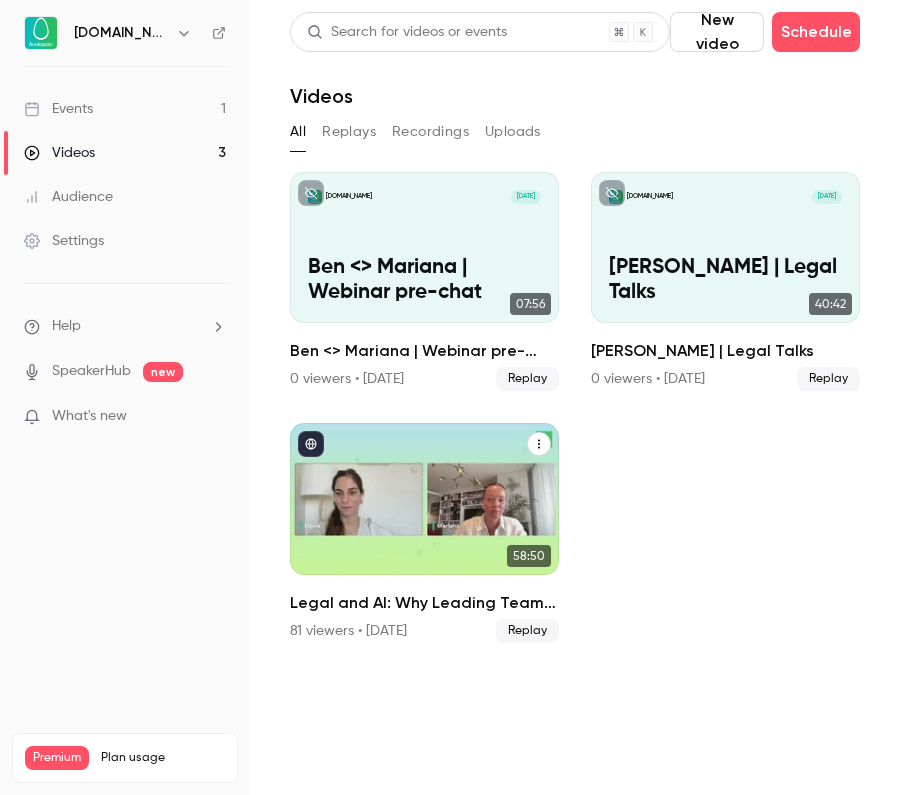 click at bounding box center [424, 498] 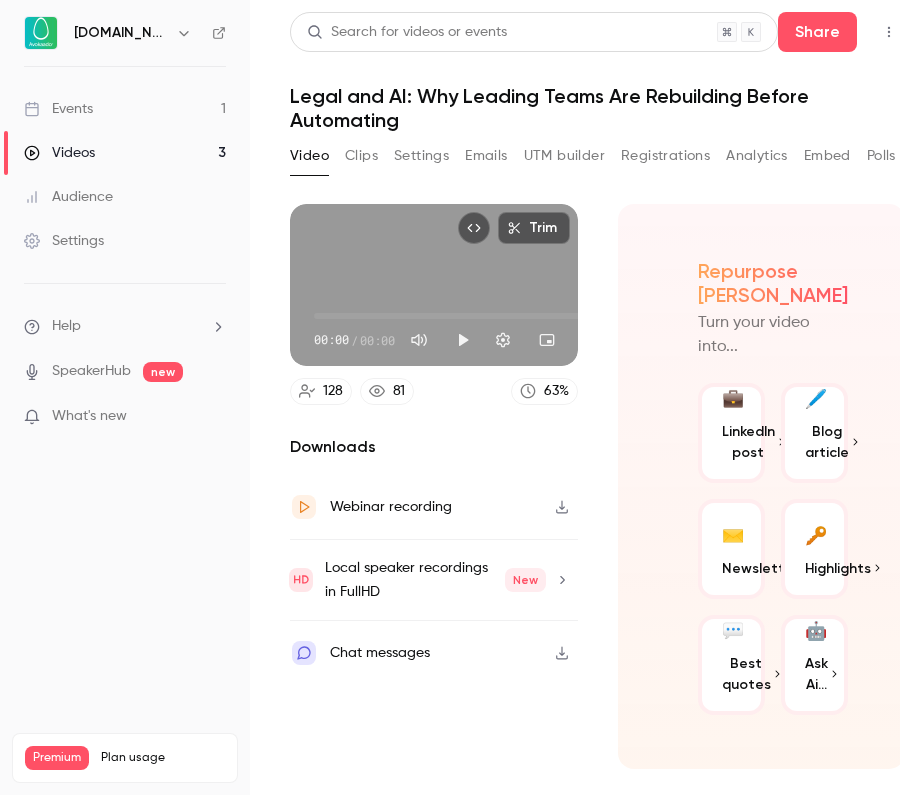 click on "UTM builder" at bounding box center [564, 156] 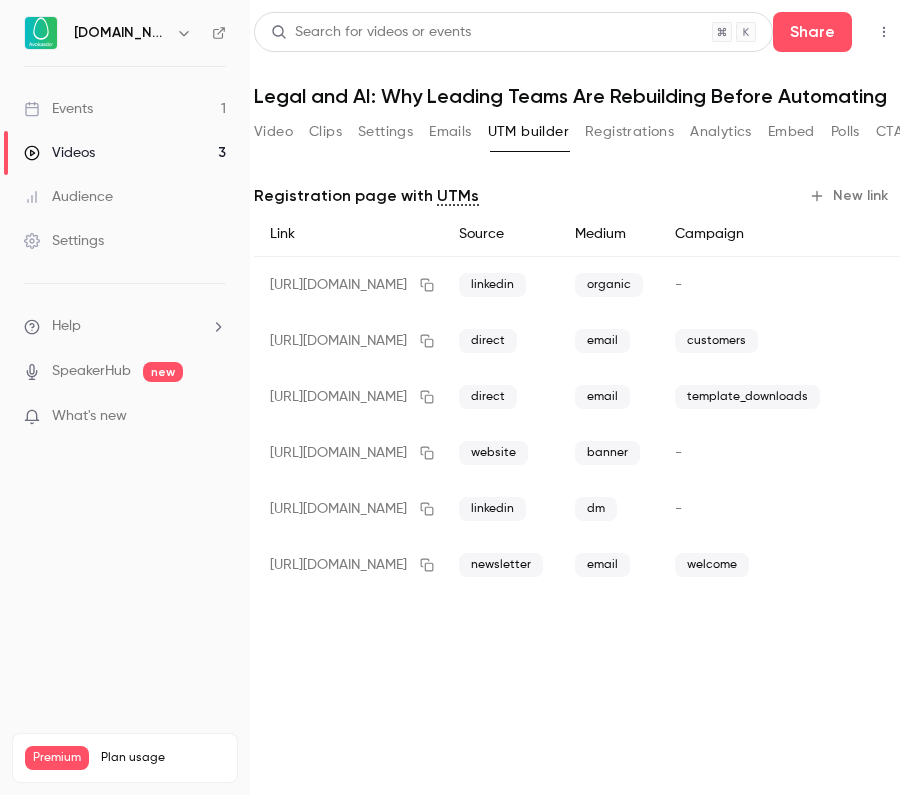 scroll, scrollTop: 0, scrollLeft: 117, axis: horizontal 